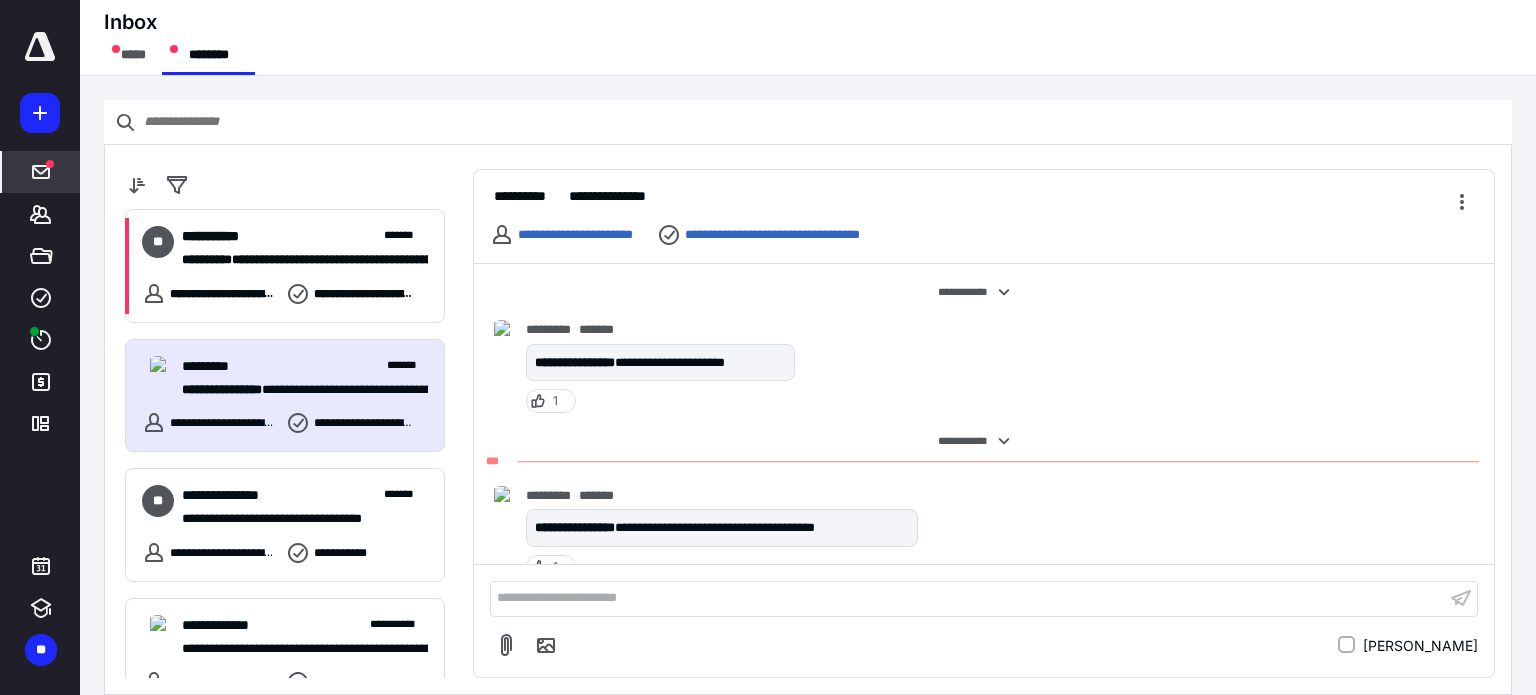 scroll, scrollTop: 0, scrollLeft: 0, axis: both 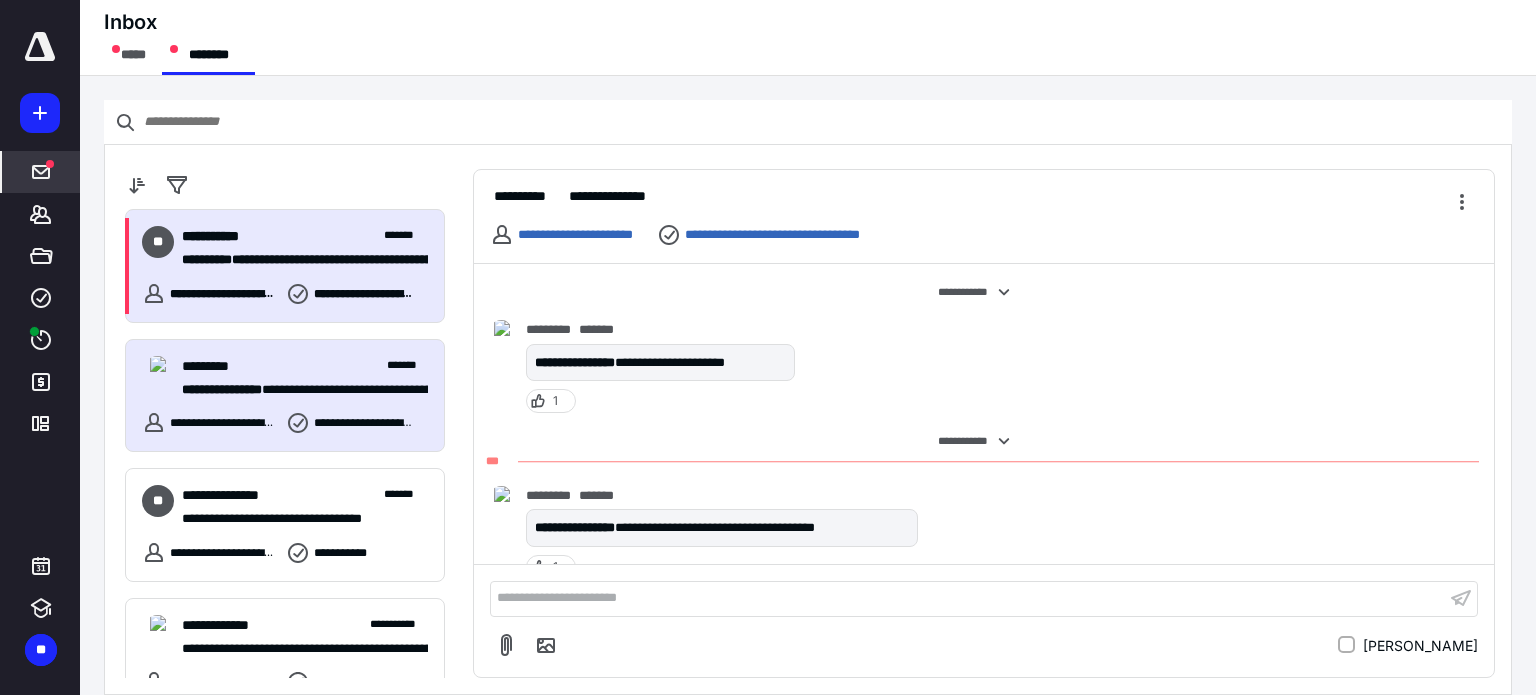 click on "**********" at bounding box center [305, 236] 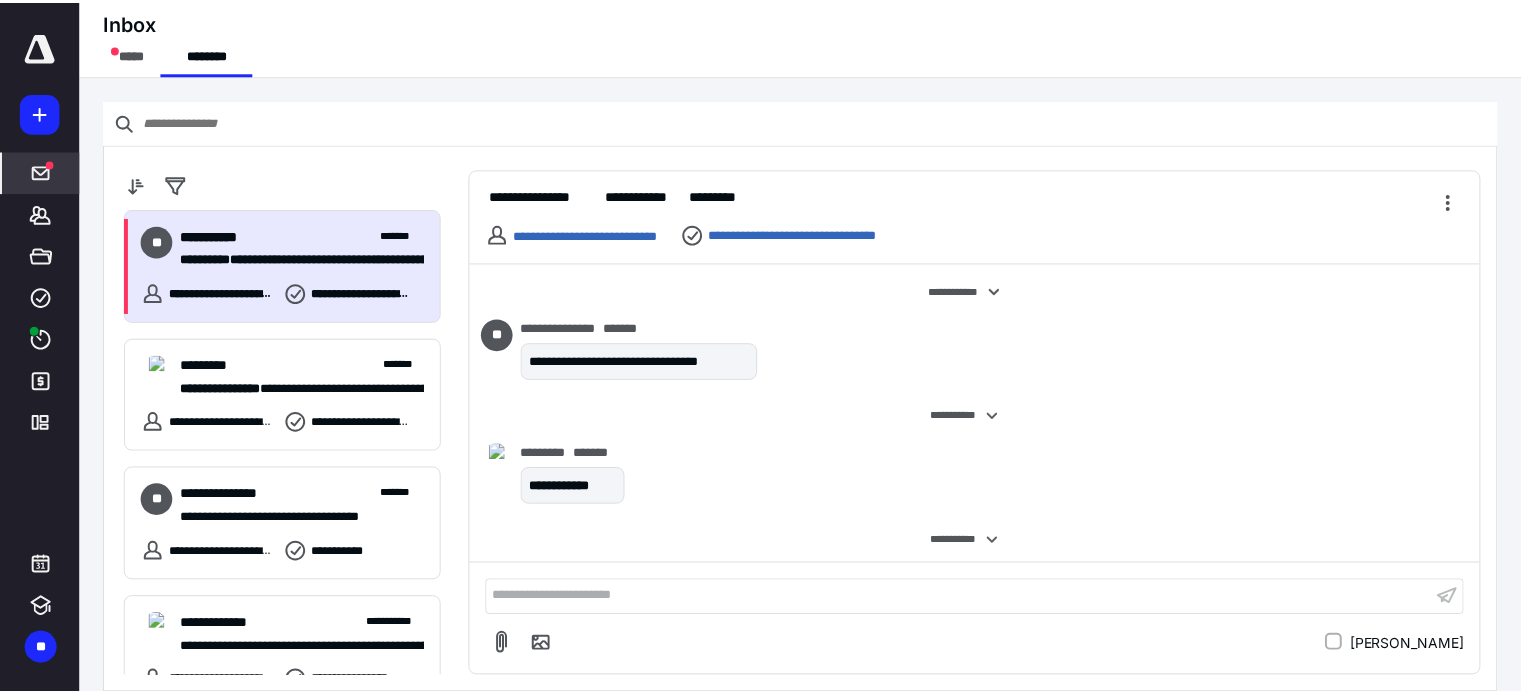 scroll, scrollTop: 388, scrollLeft: 0, axis: vertical 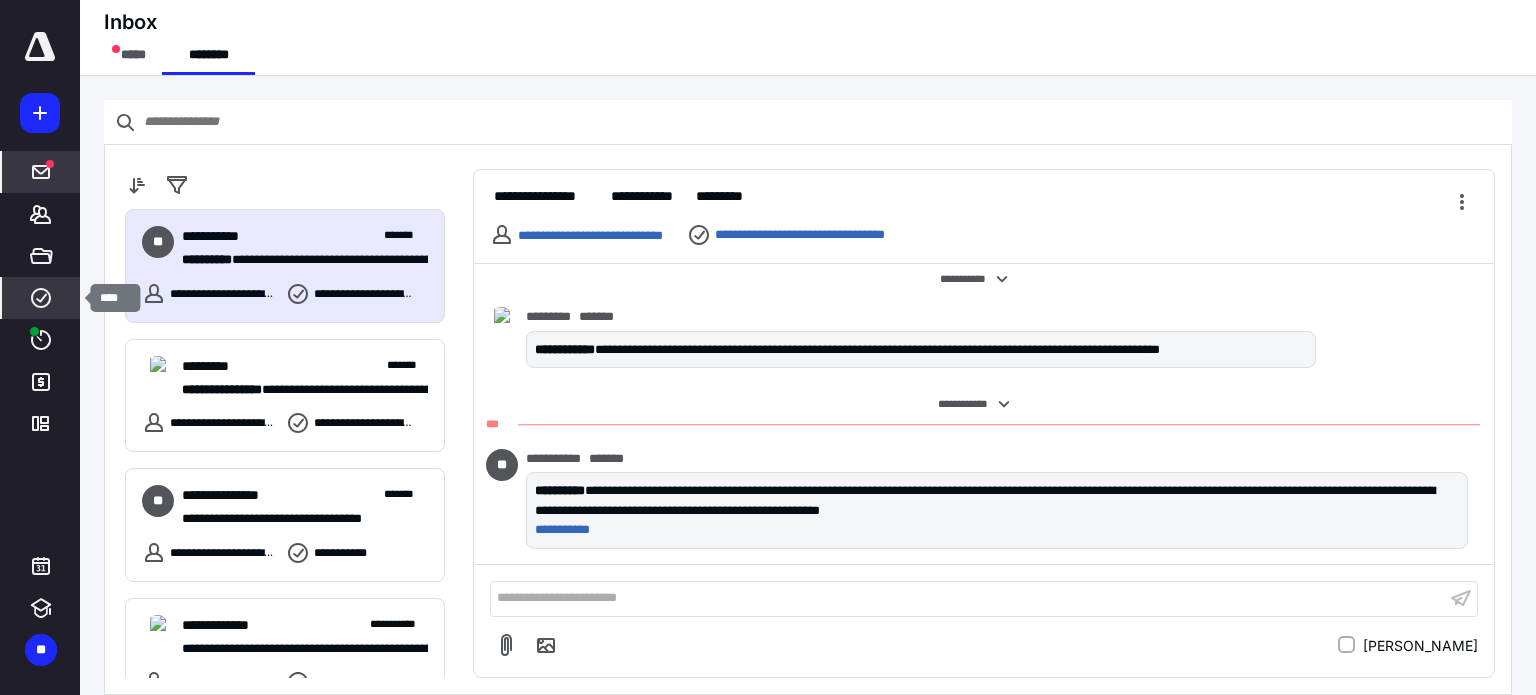 click 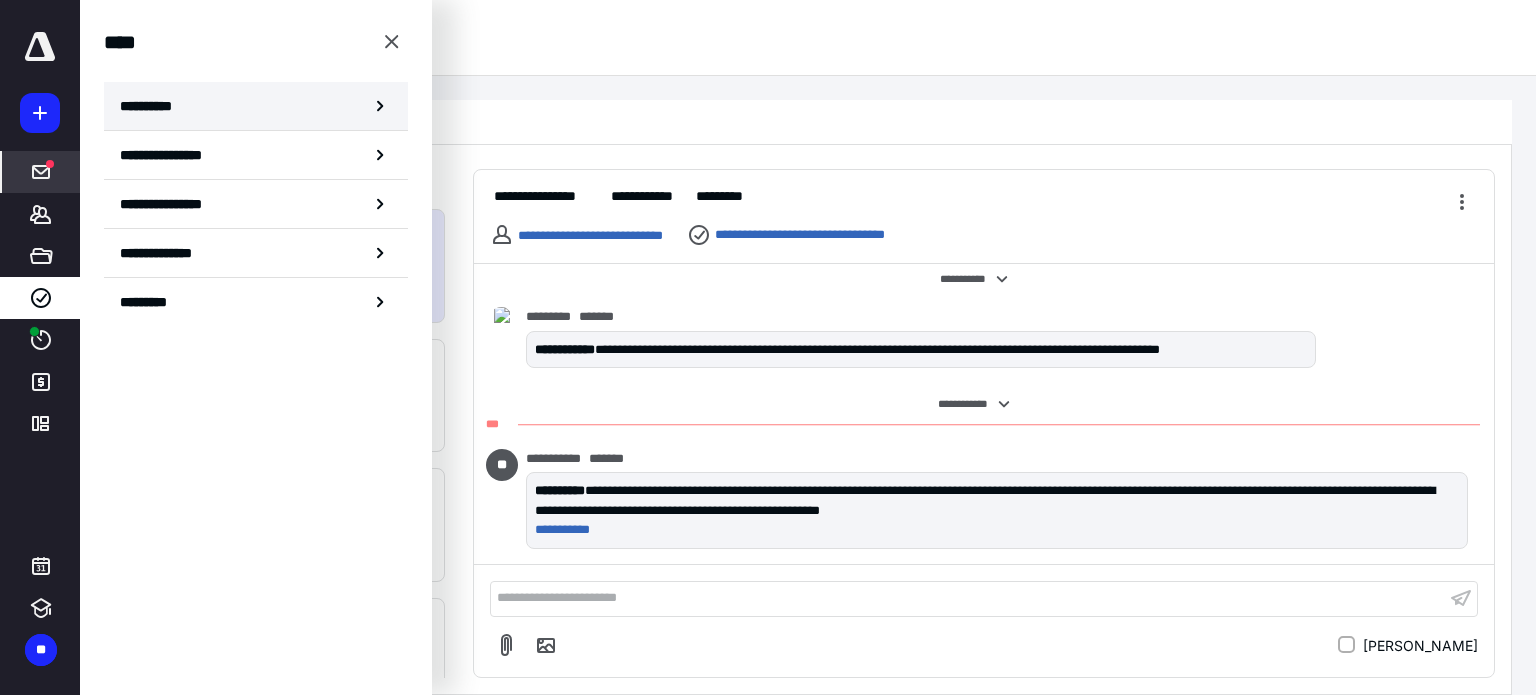 click on "**********" at bounding box center [153, 106] 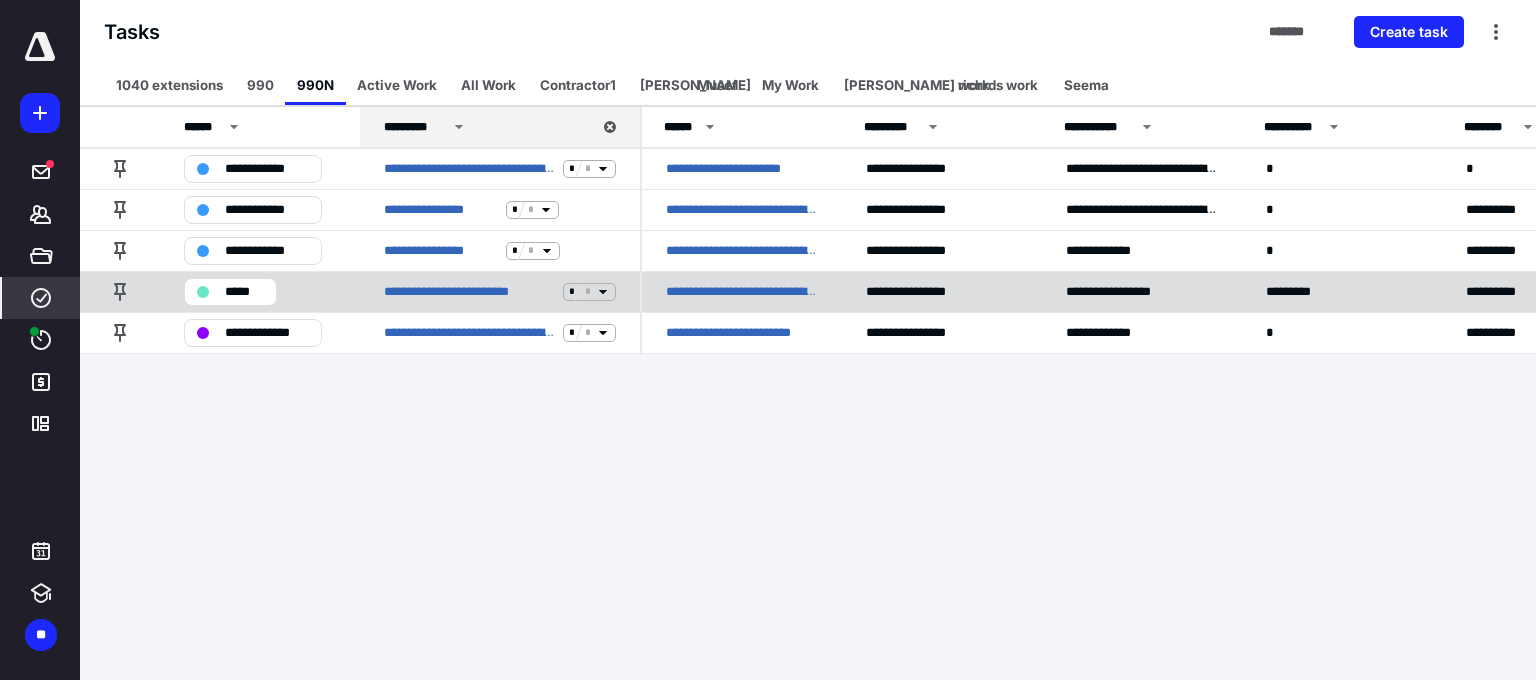 click on "**********" at bounding box center [742, 292] 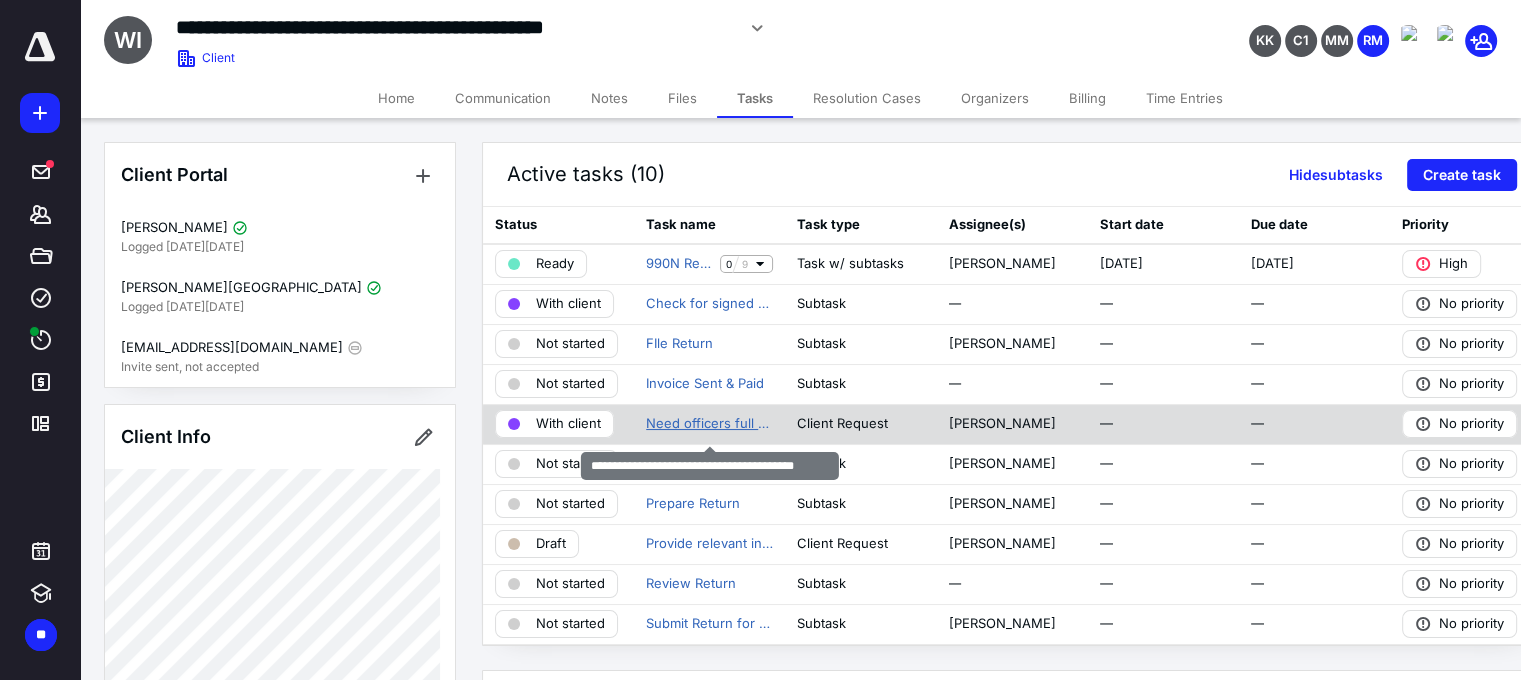 click on "Need officers full name, phone and social" at bounding box center (709, 424) 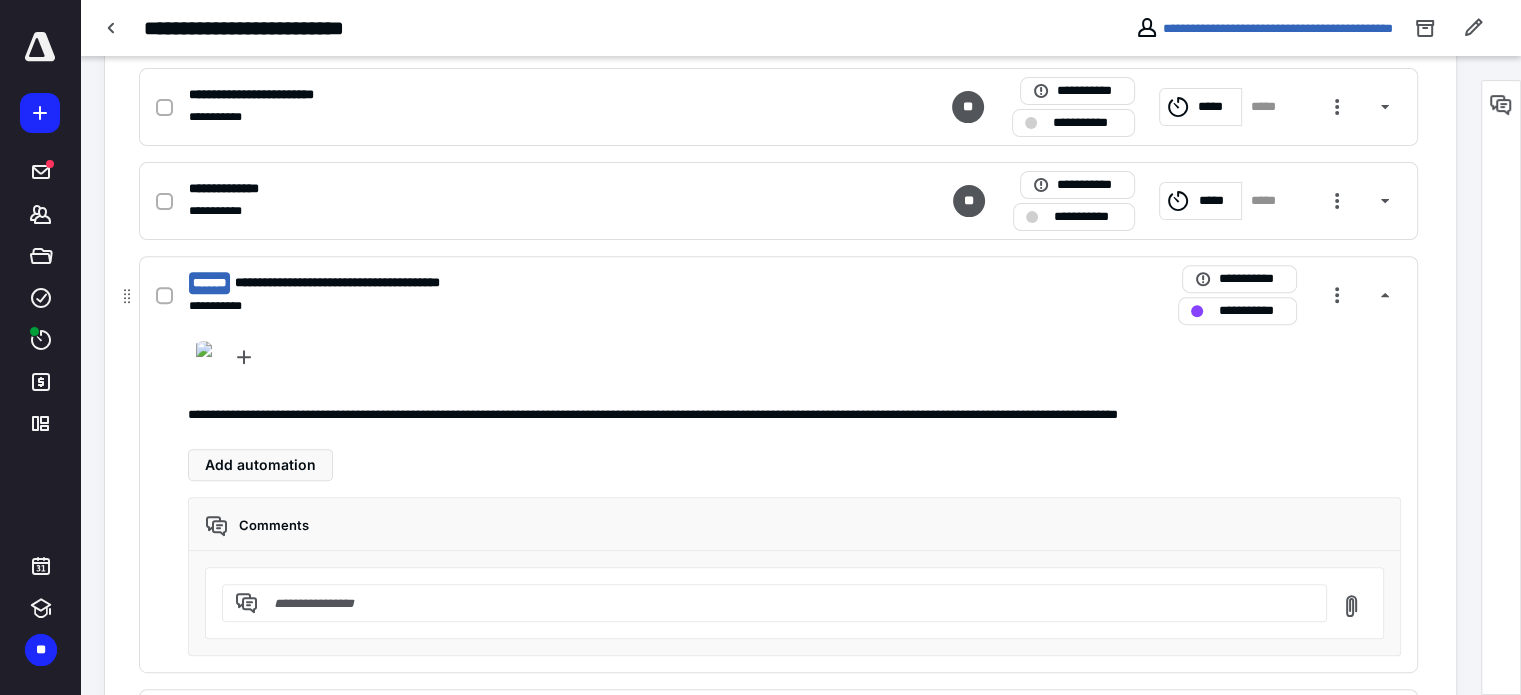 scroll, scrollTop: 0, scrollLeft: 0, axis: both 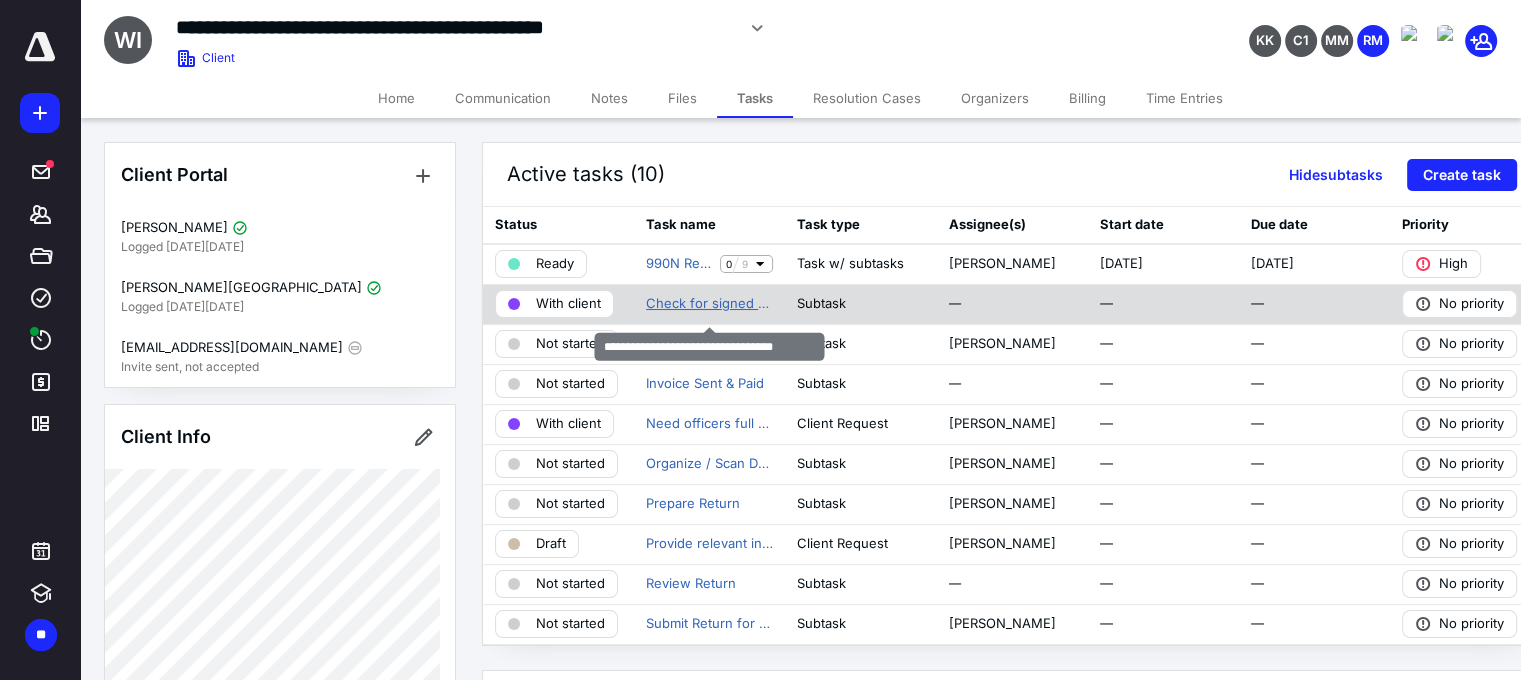click on "Check for signed Engagement Letter" at bounding box center [709, 304] 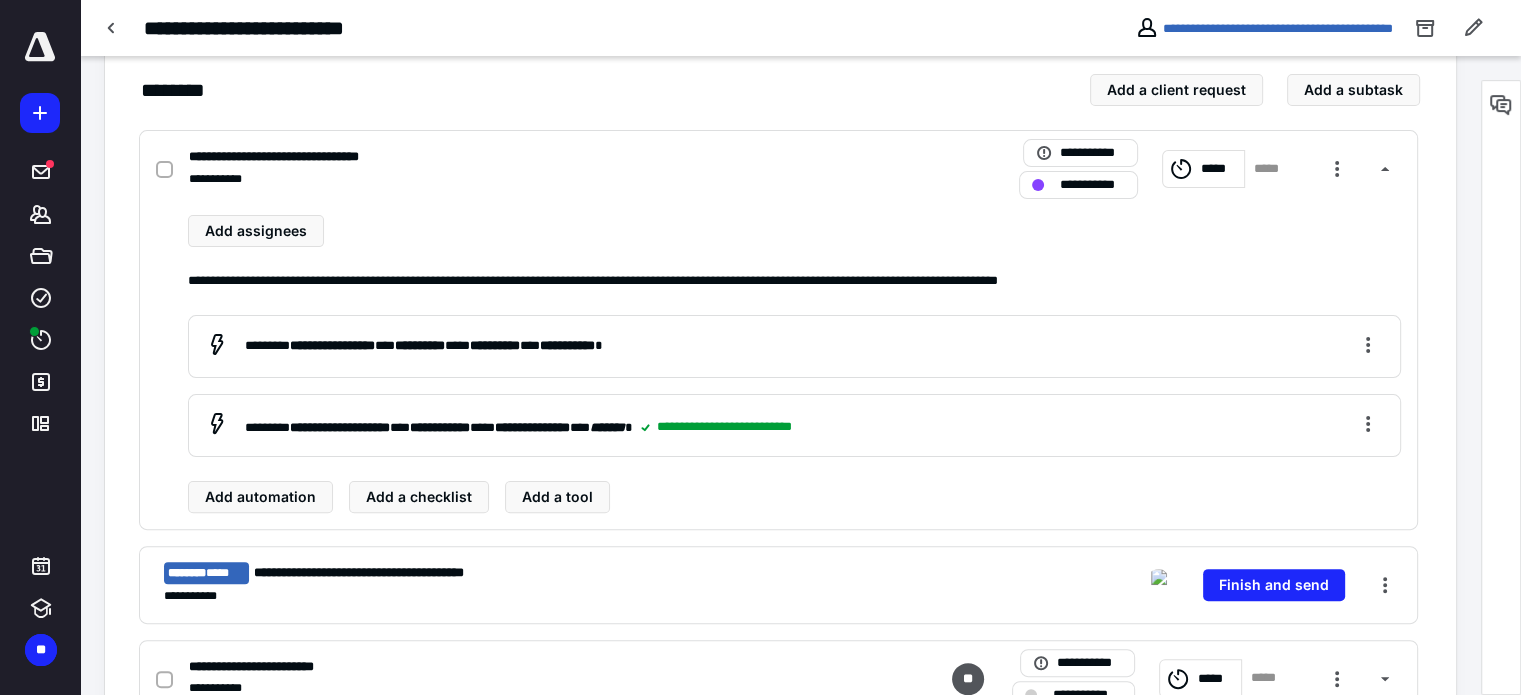 scroll, scrollTop: 500, scrollLeft: 0, axis: vertical 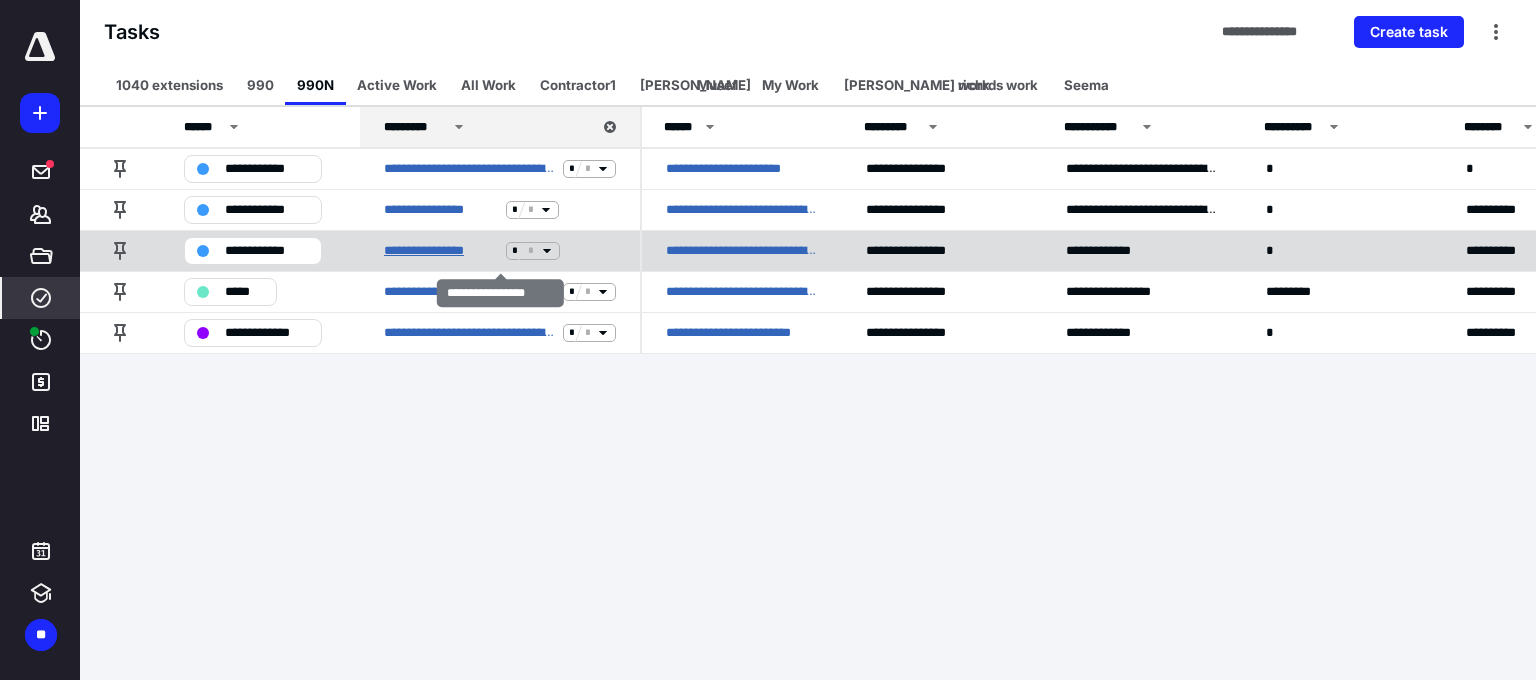 click on "**********" at bounding box center [441, 251] 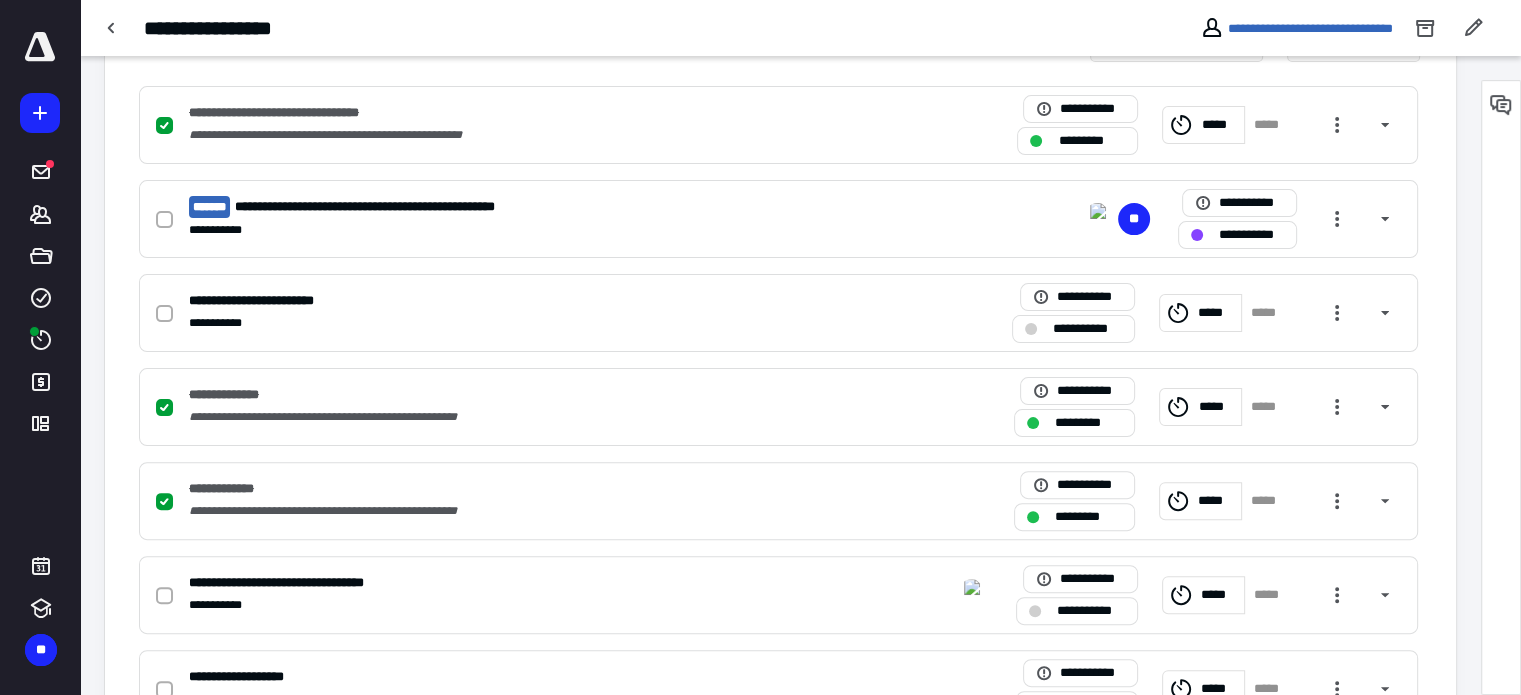 scroll, scrollTop: 500, scrollLeft: 0, axis: vertical 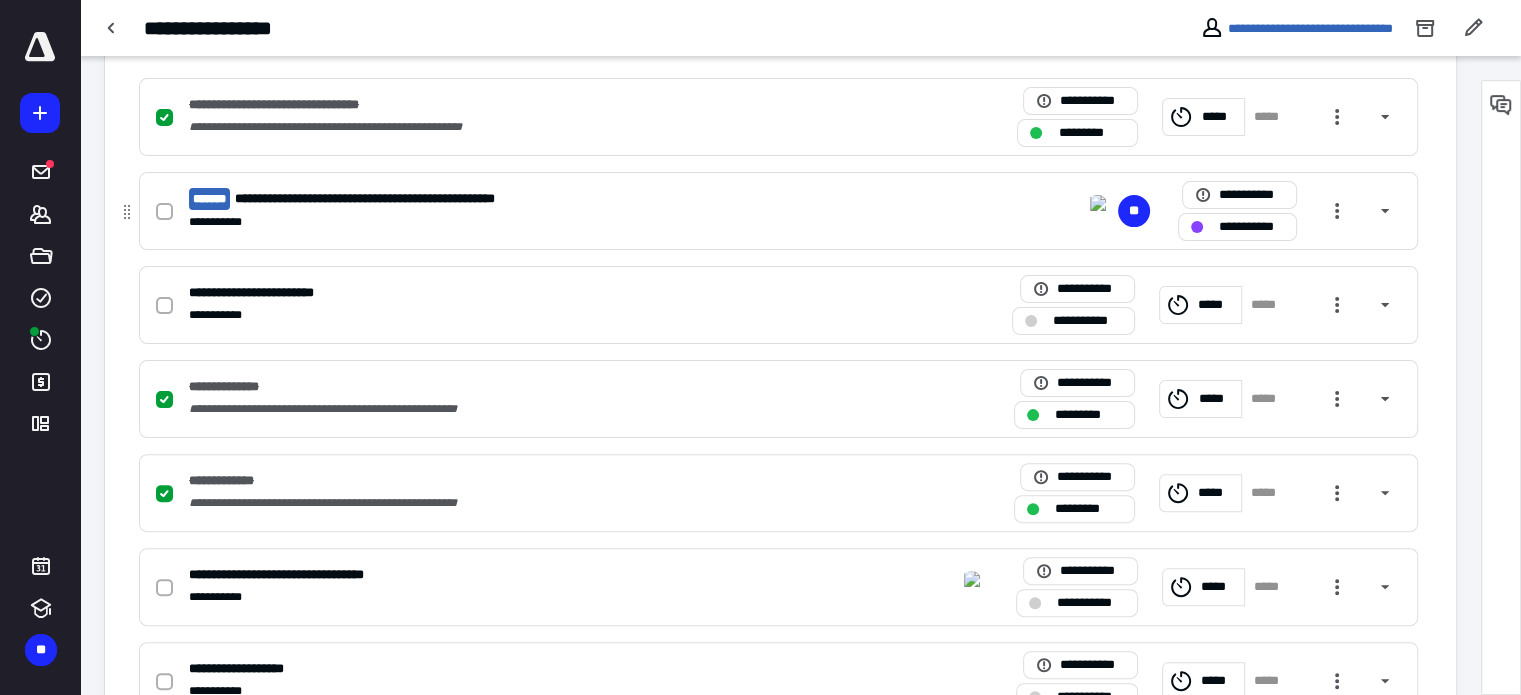click on "**********" at bounding box center (405, 199) 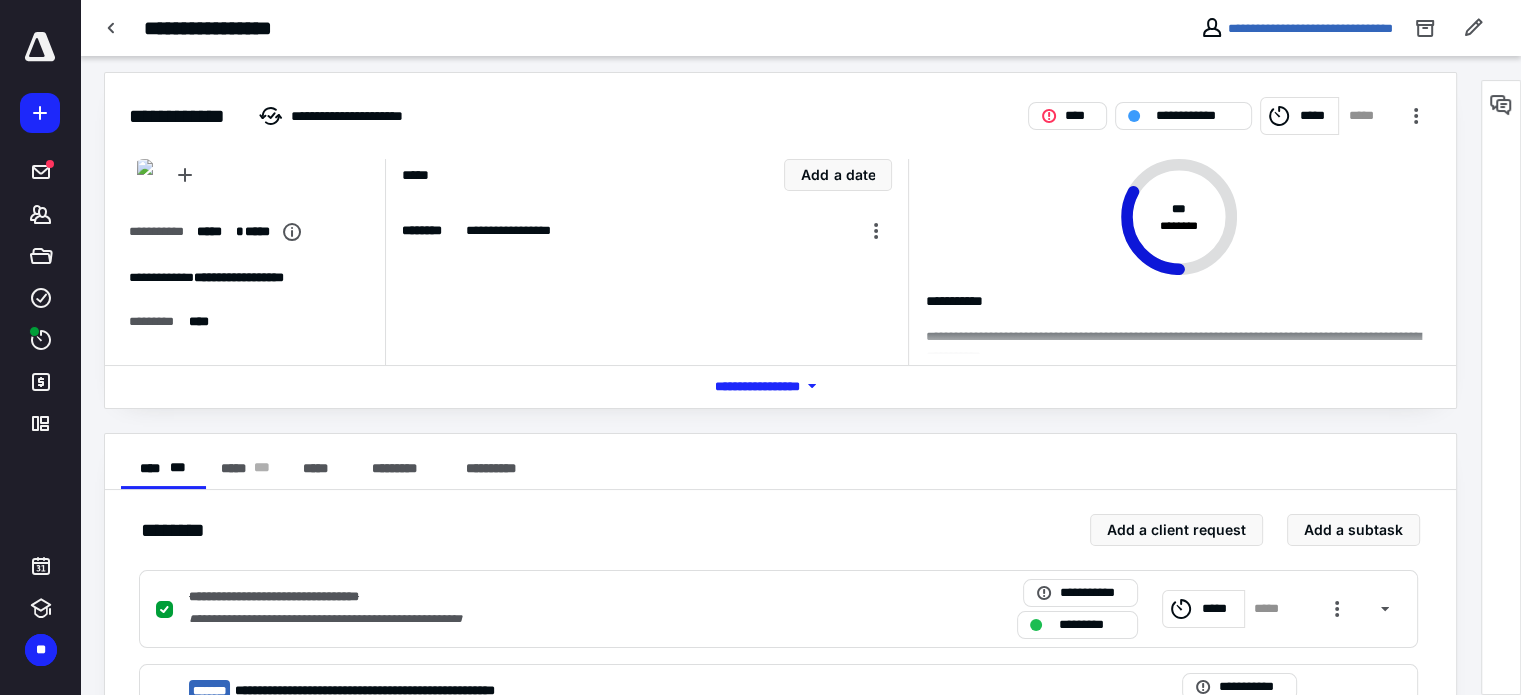 scroll, scrollTop: 0, scrollLeft: 0, axis: both 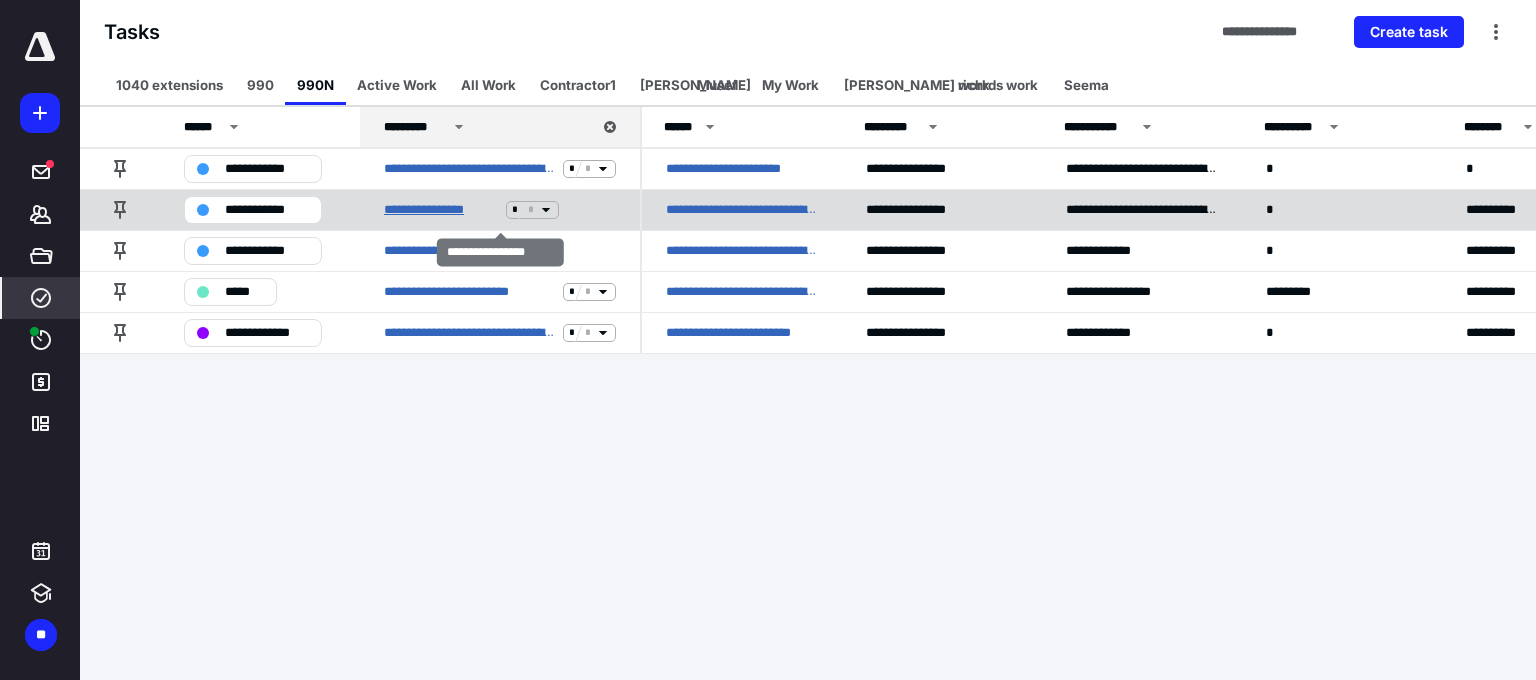 click on "**********" at bounding box center (441, 210) 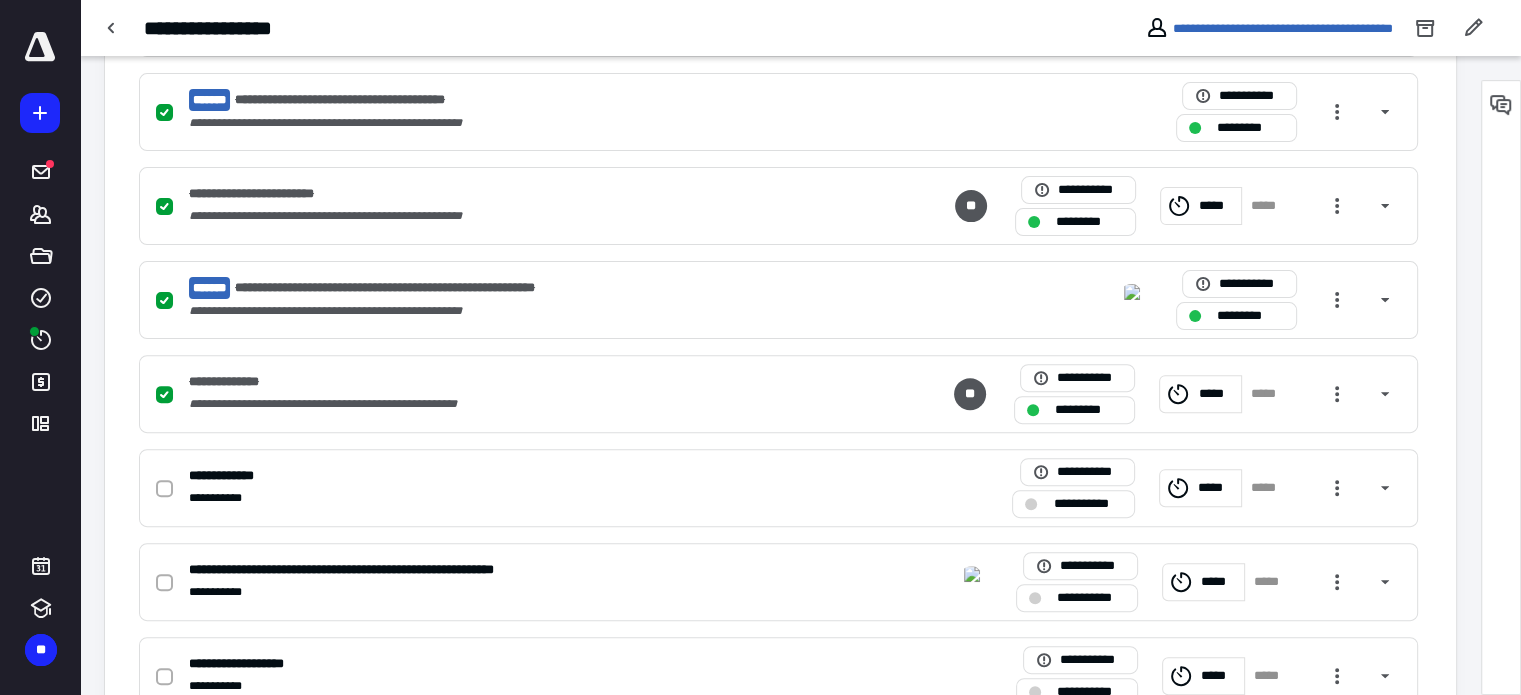 scroll, scrollTop: 600, scrollLeft: 0, axis: vertical 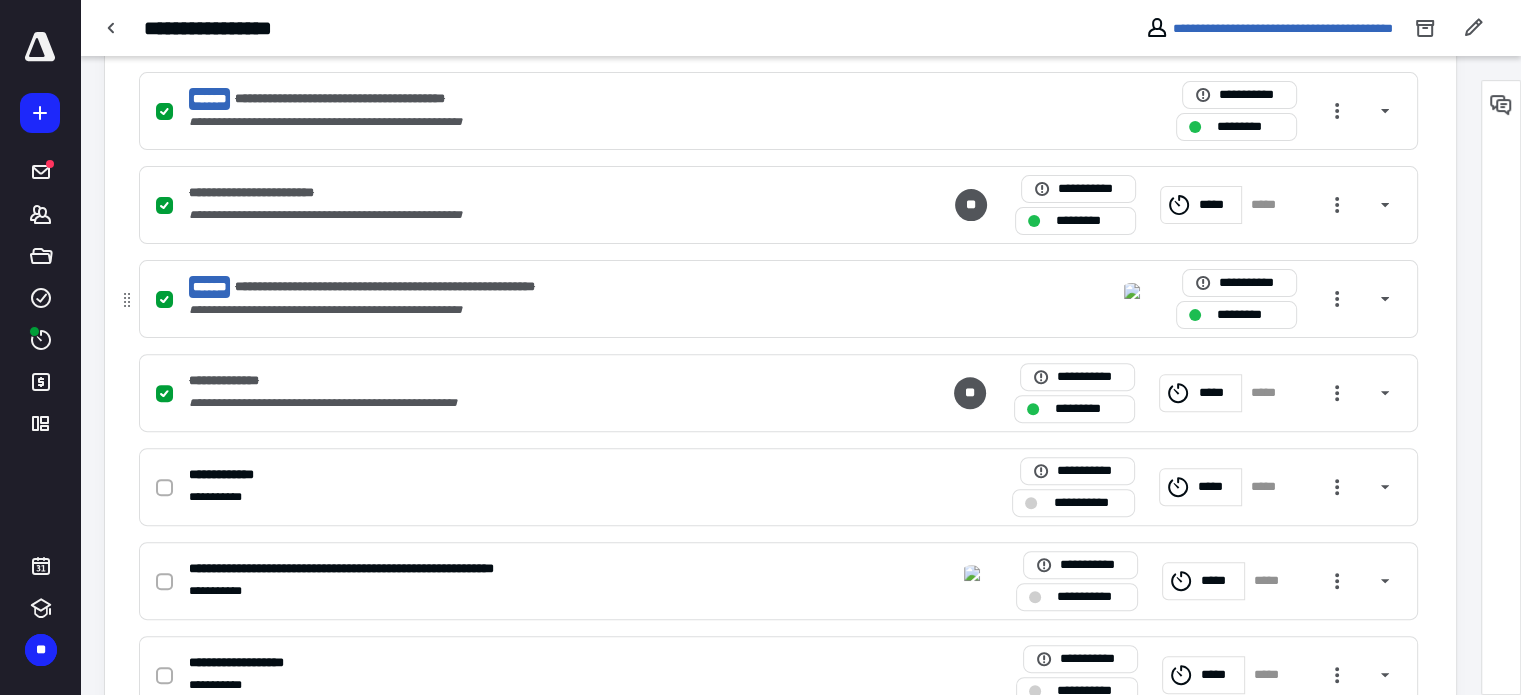 click on "**********" at bounding box center (516, 310) 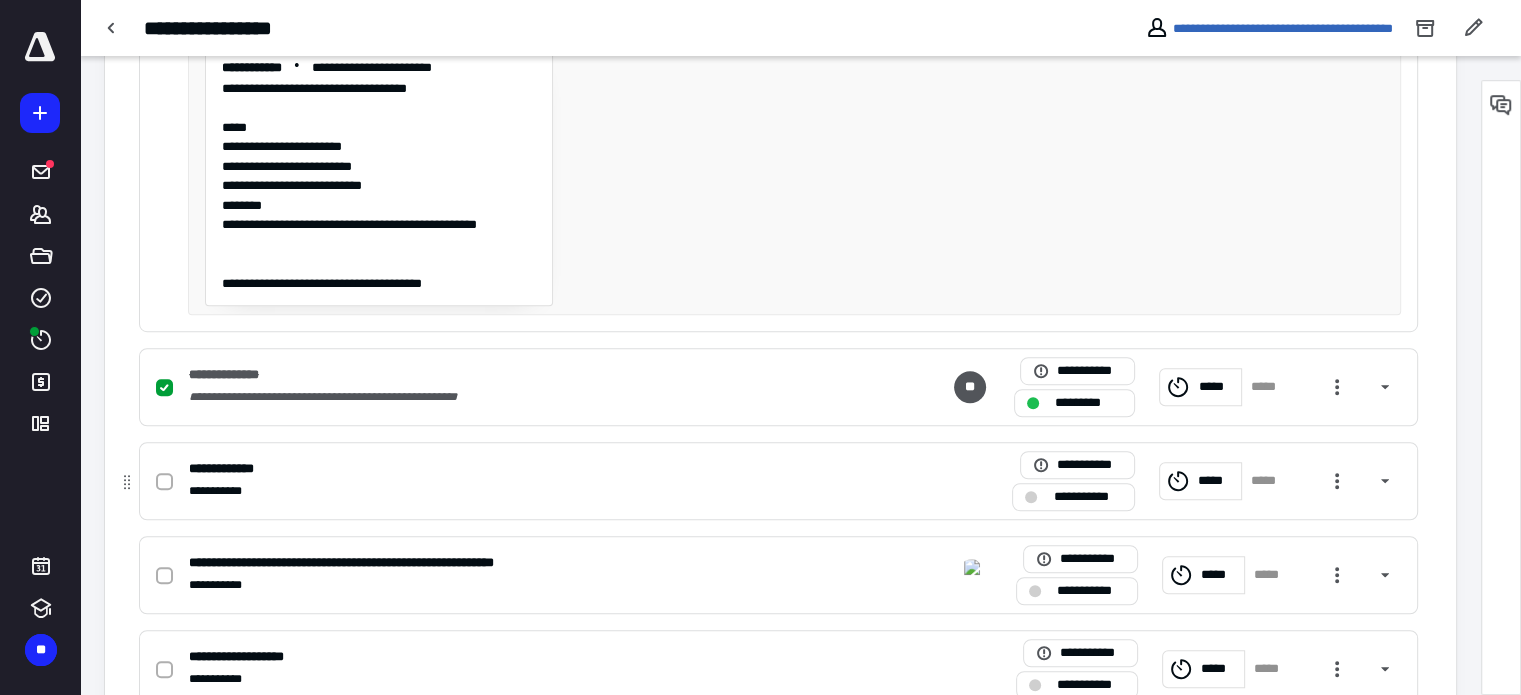 scroll, scrollTop: 1300, scrollLeft: 0, axis: vertical 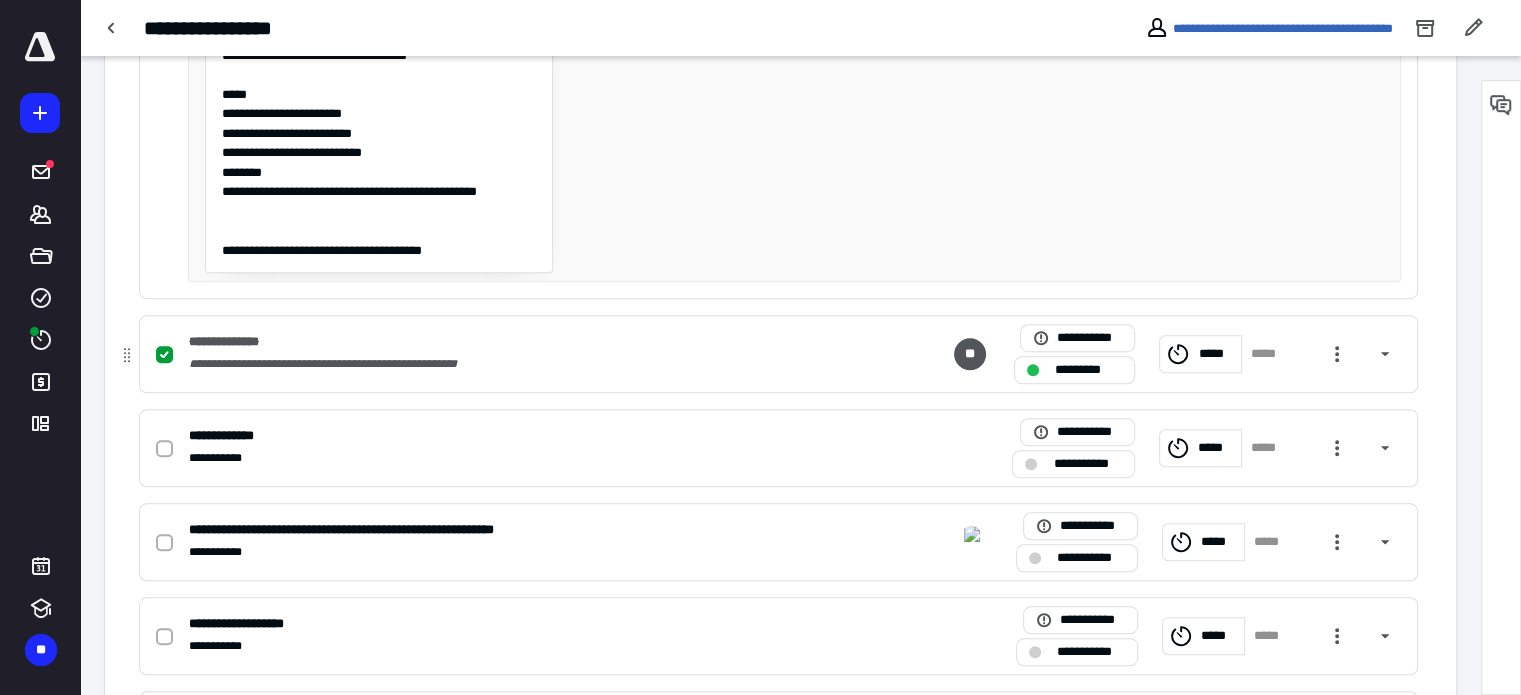 click on "**********" at bounding box center [516, 364] 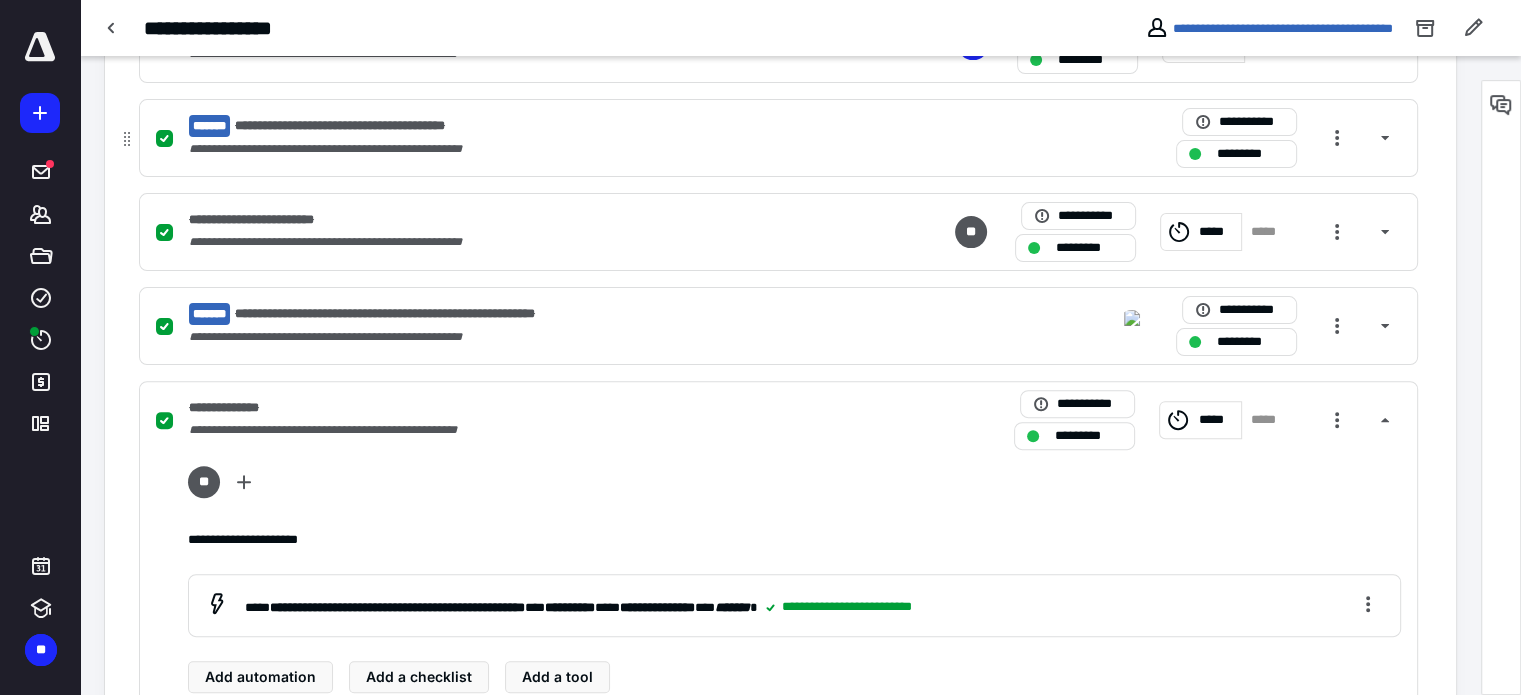 scroll, scrollTop: 611, scrollLeft: 0, axis: vertical 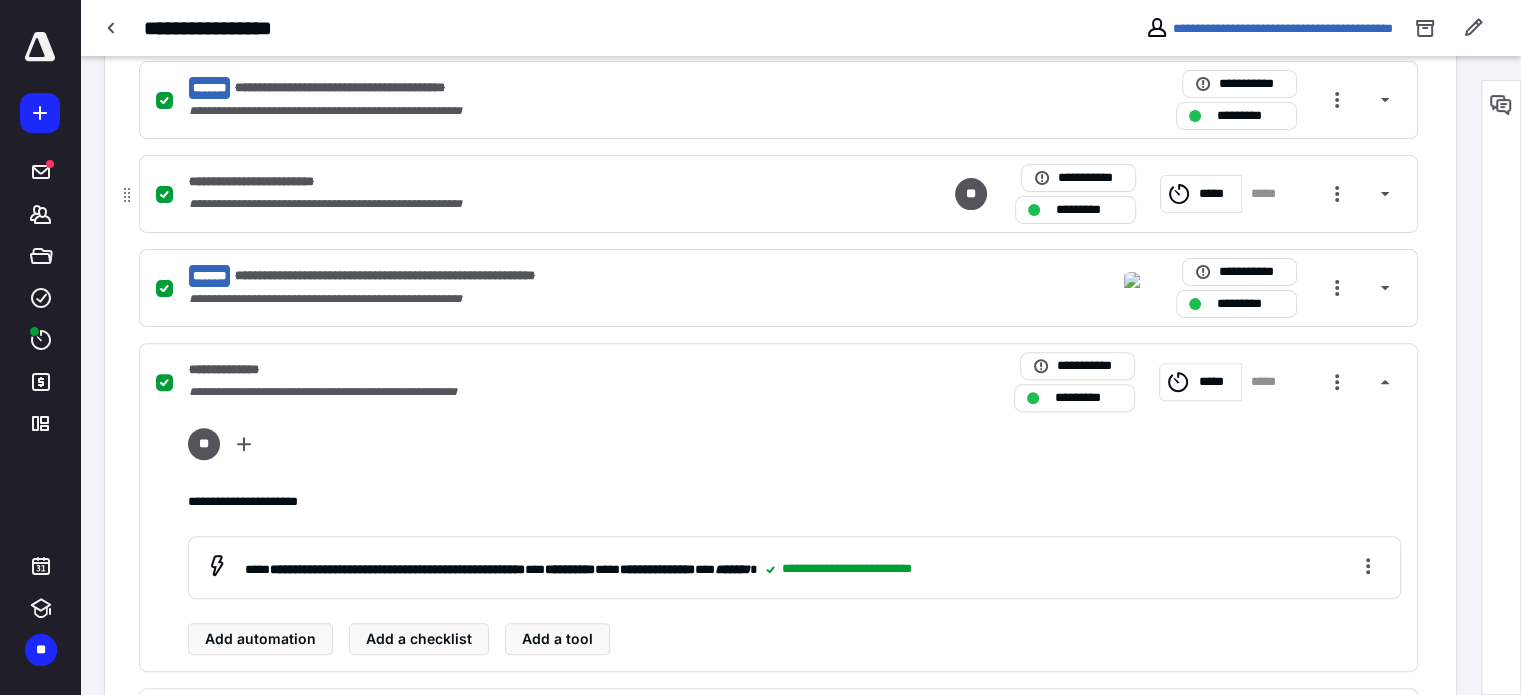 click on "**********" at bounding box center [366, 204] 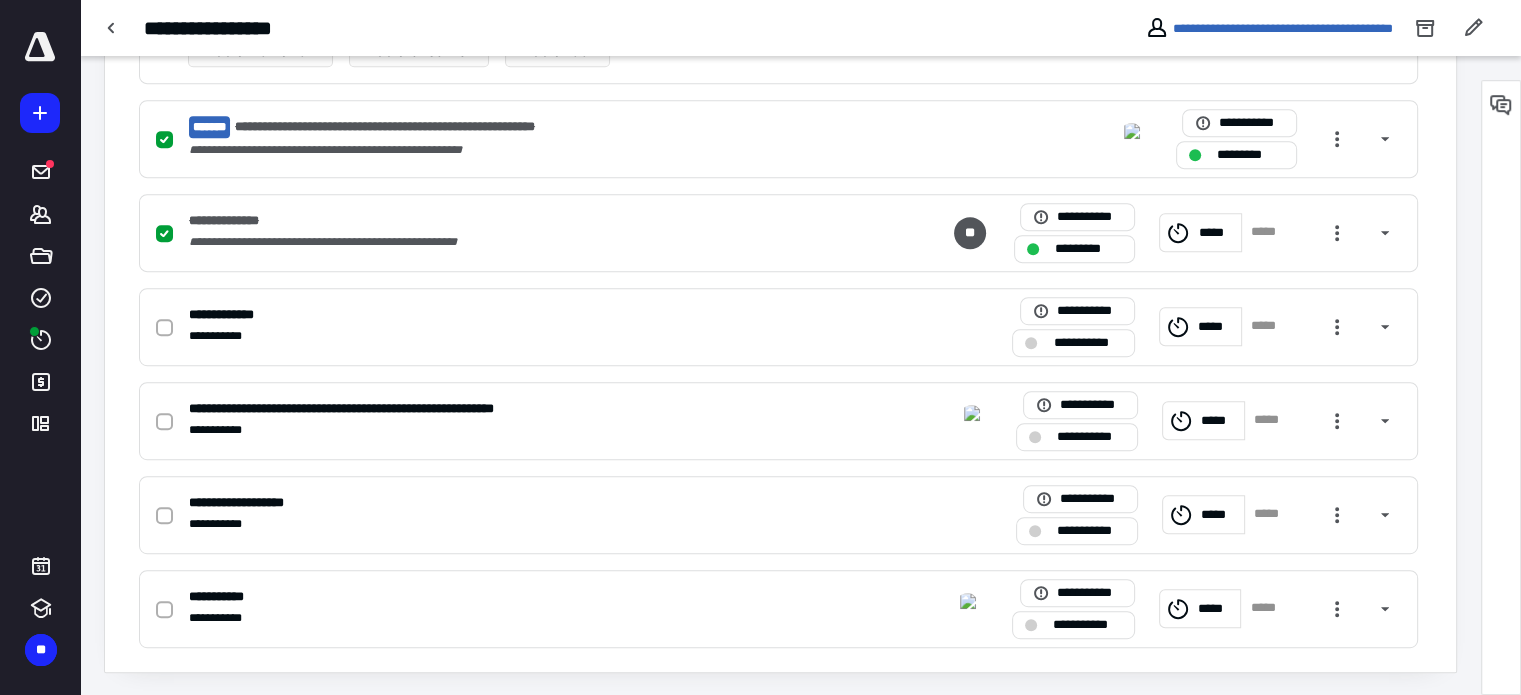 scroll, scrollTop: 511, scrollLeft: 0, axis: vertical 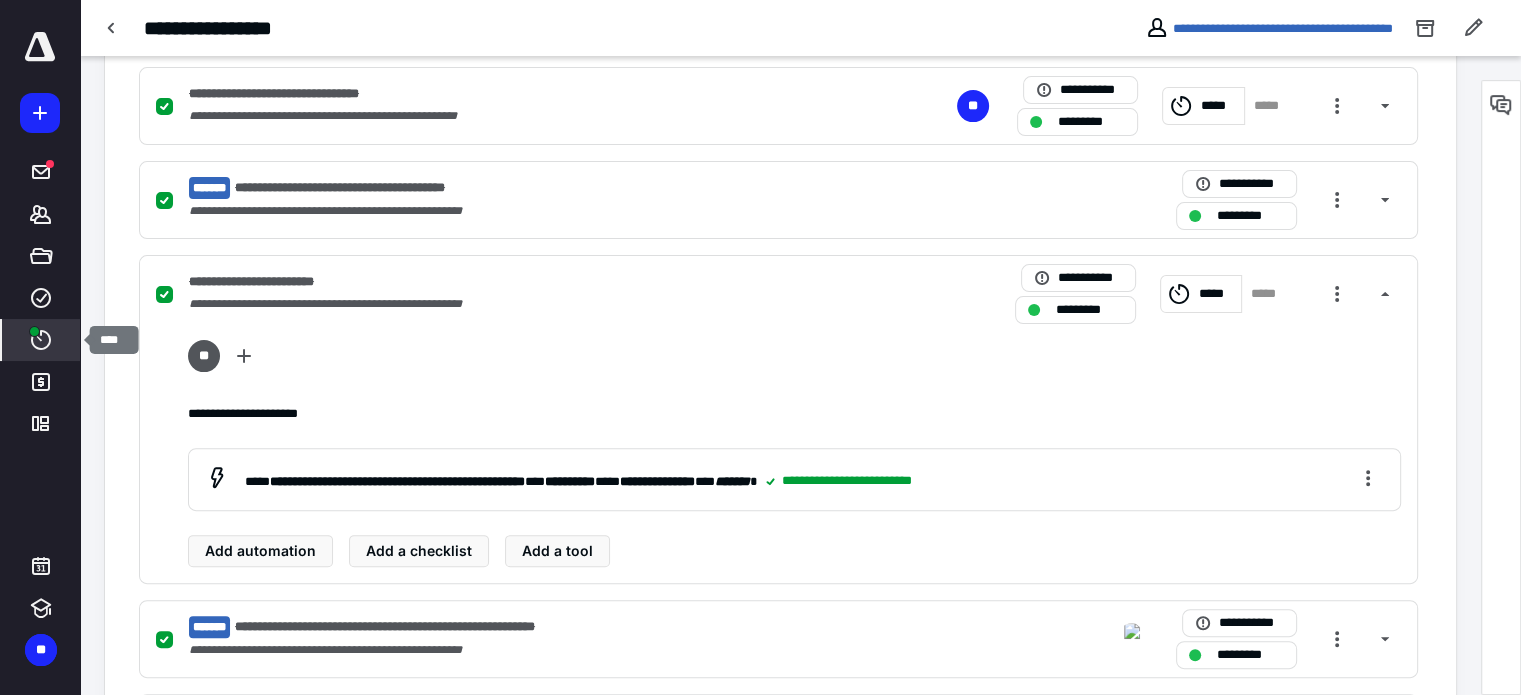 click at bounding box center [34, 331] 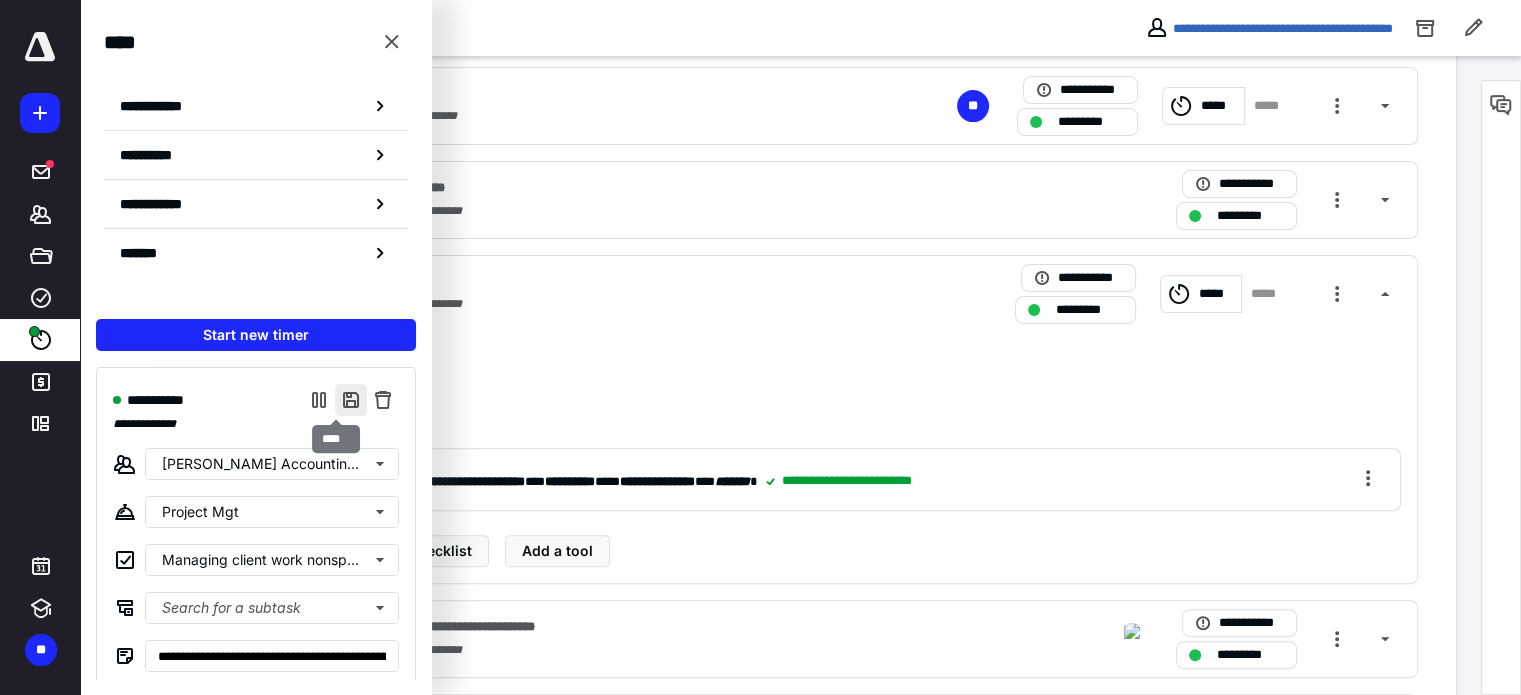 click at bounding box center [351, 400] 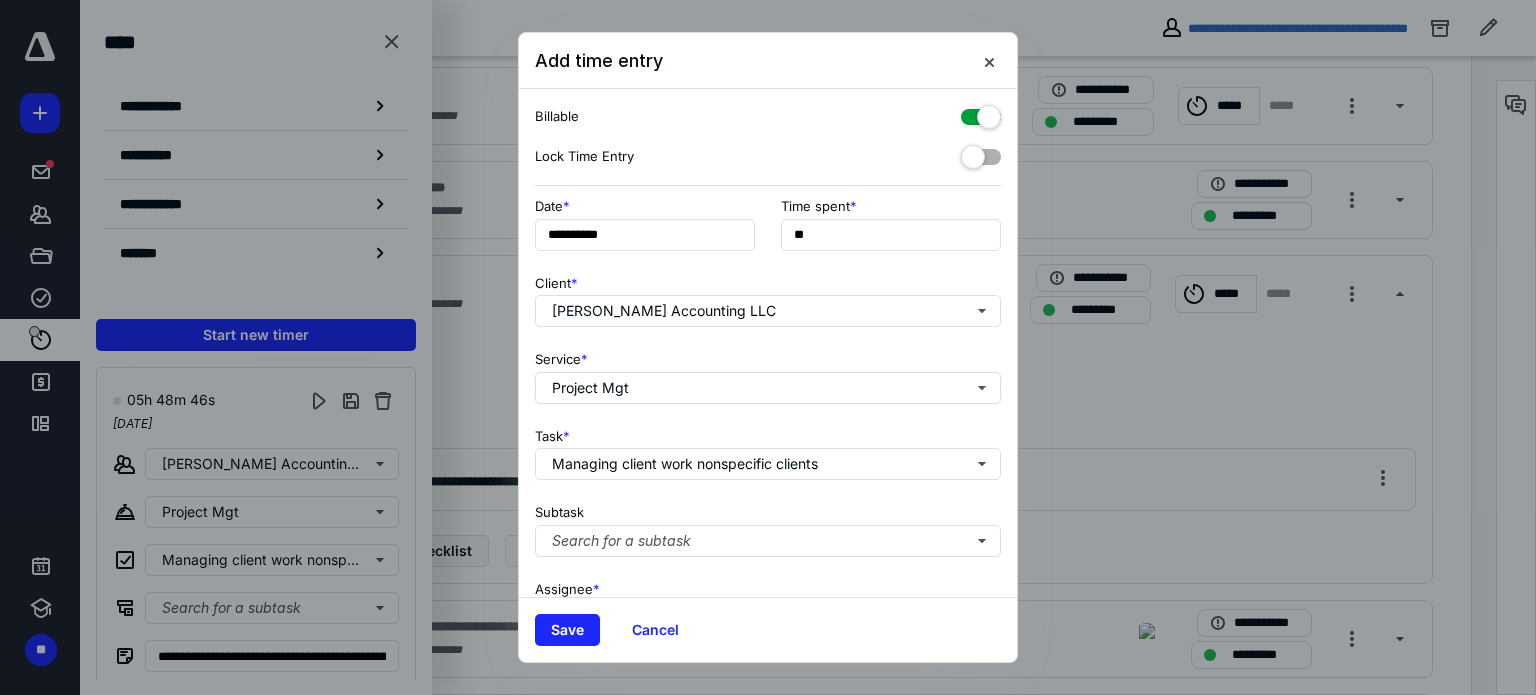 click at bounding box center (981, 113) 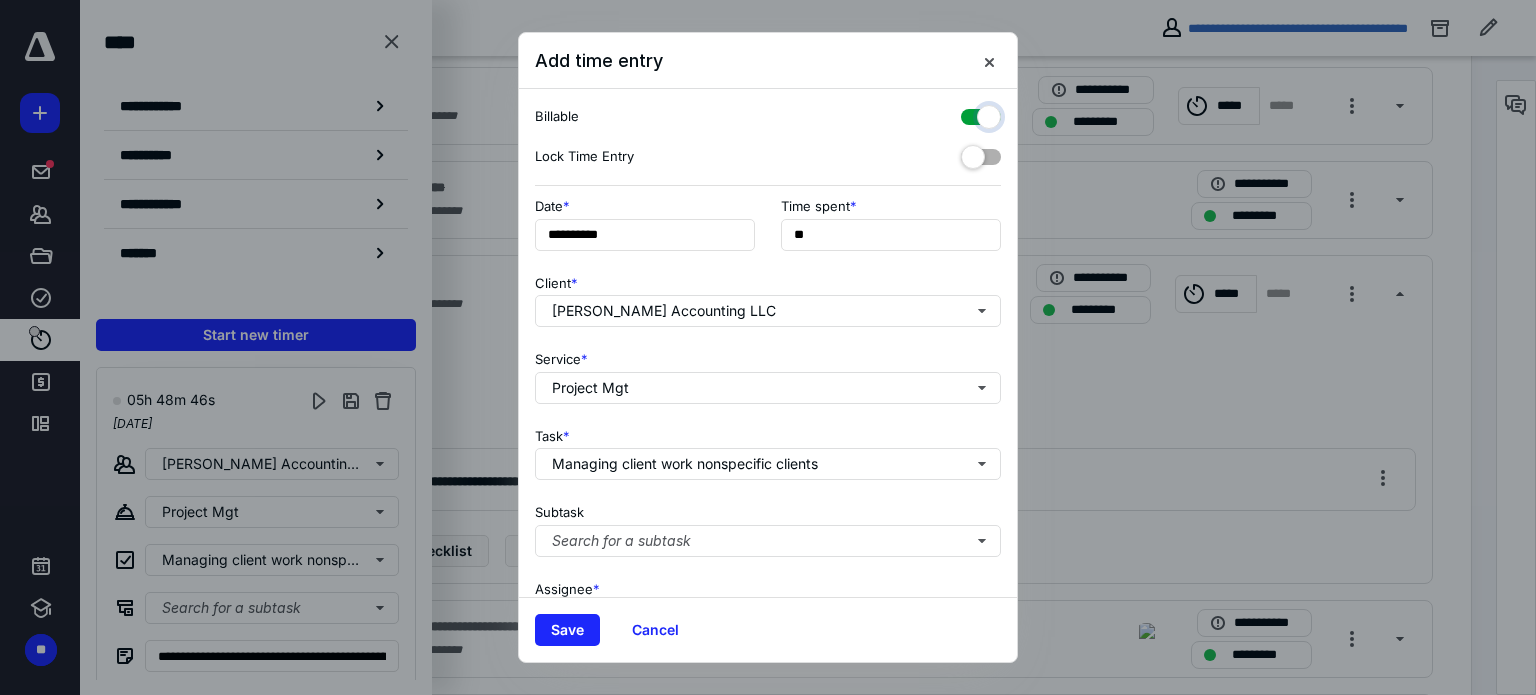 click at bounding box center [971, 114] 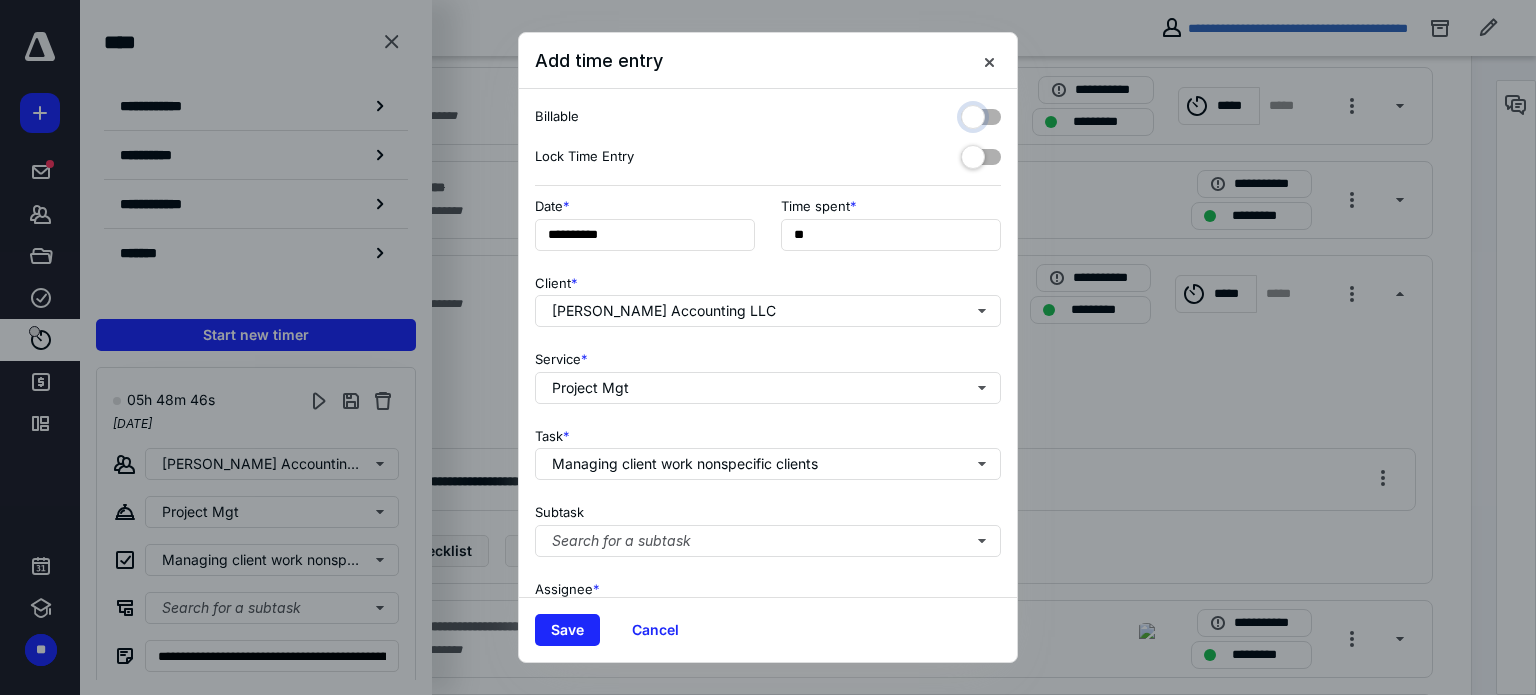 checkbox on "false" 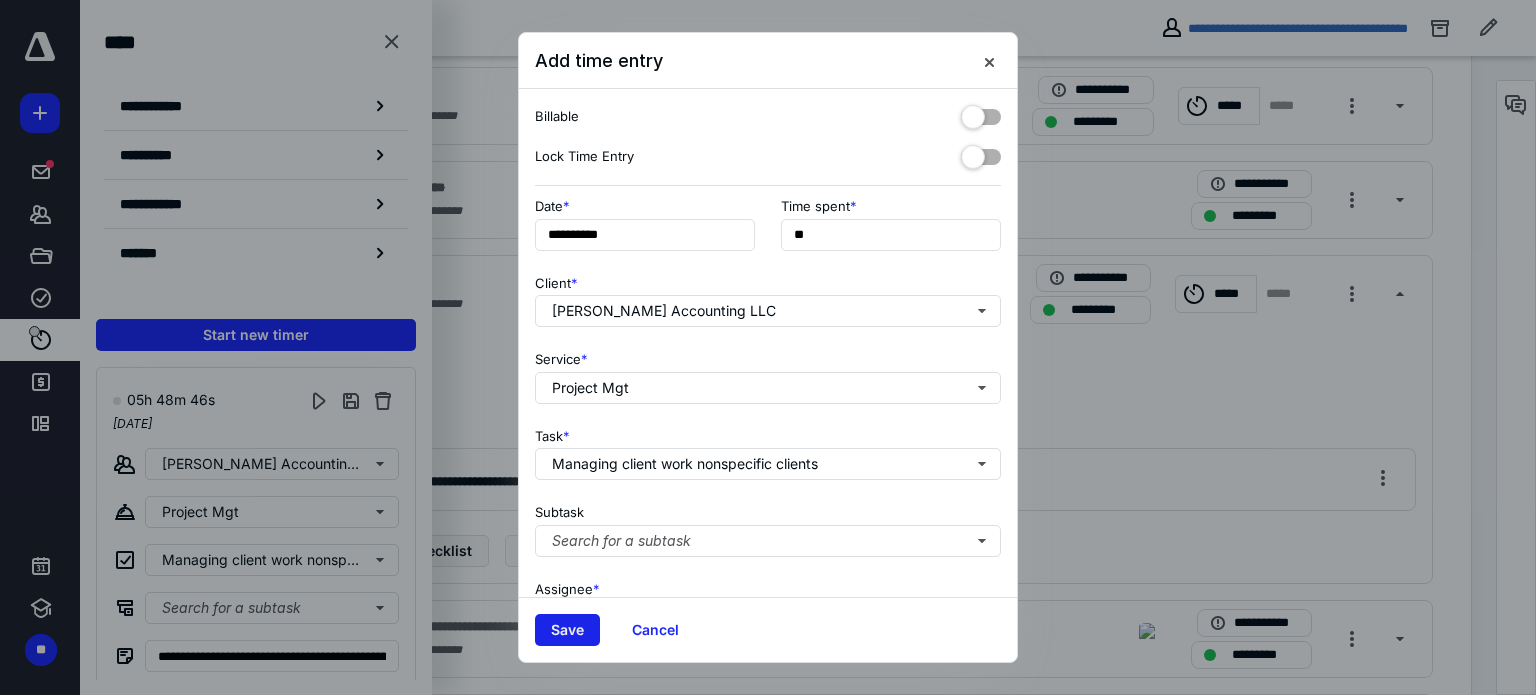 click on "Save" at bounding box center (567, 630) 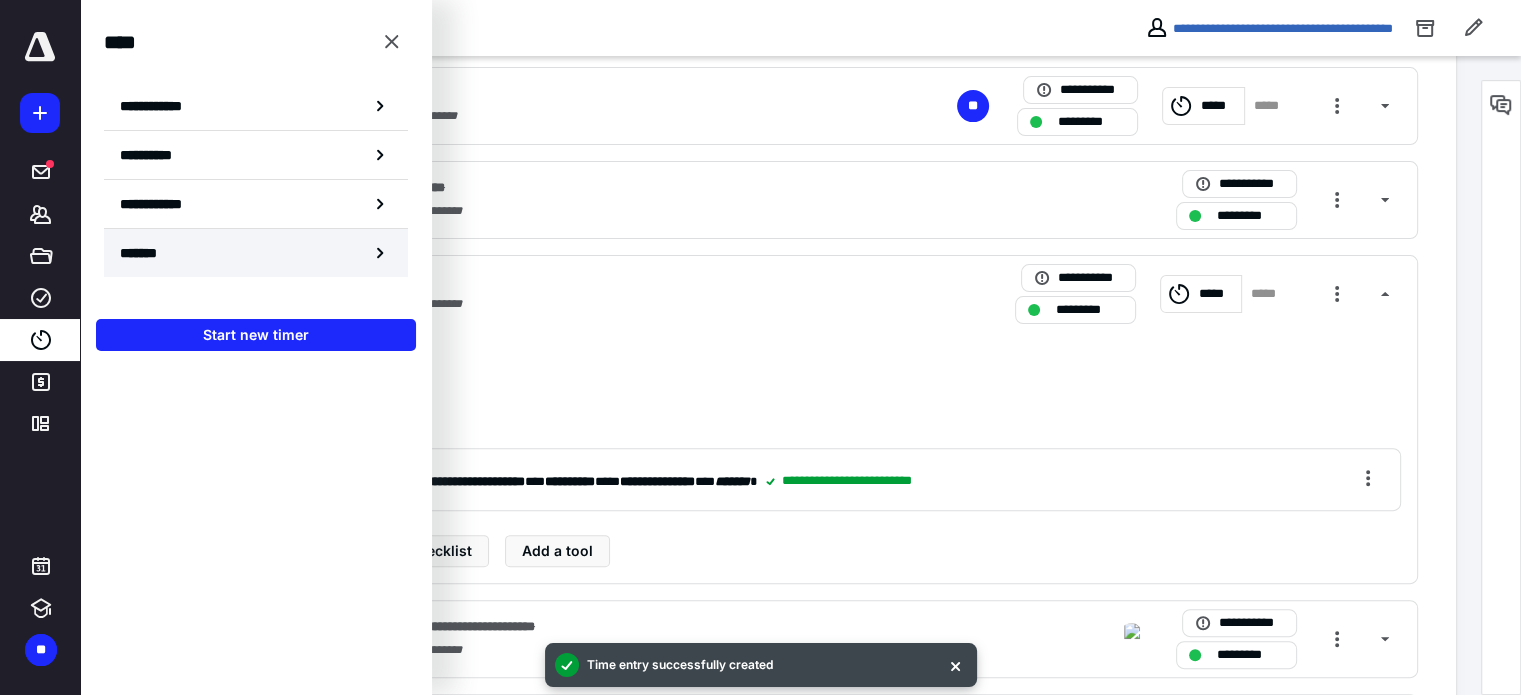 click on "*******" at bounding box center (146, 253) 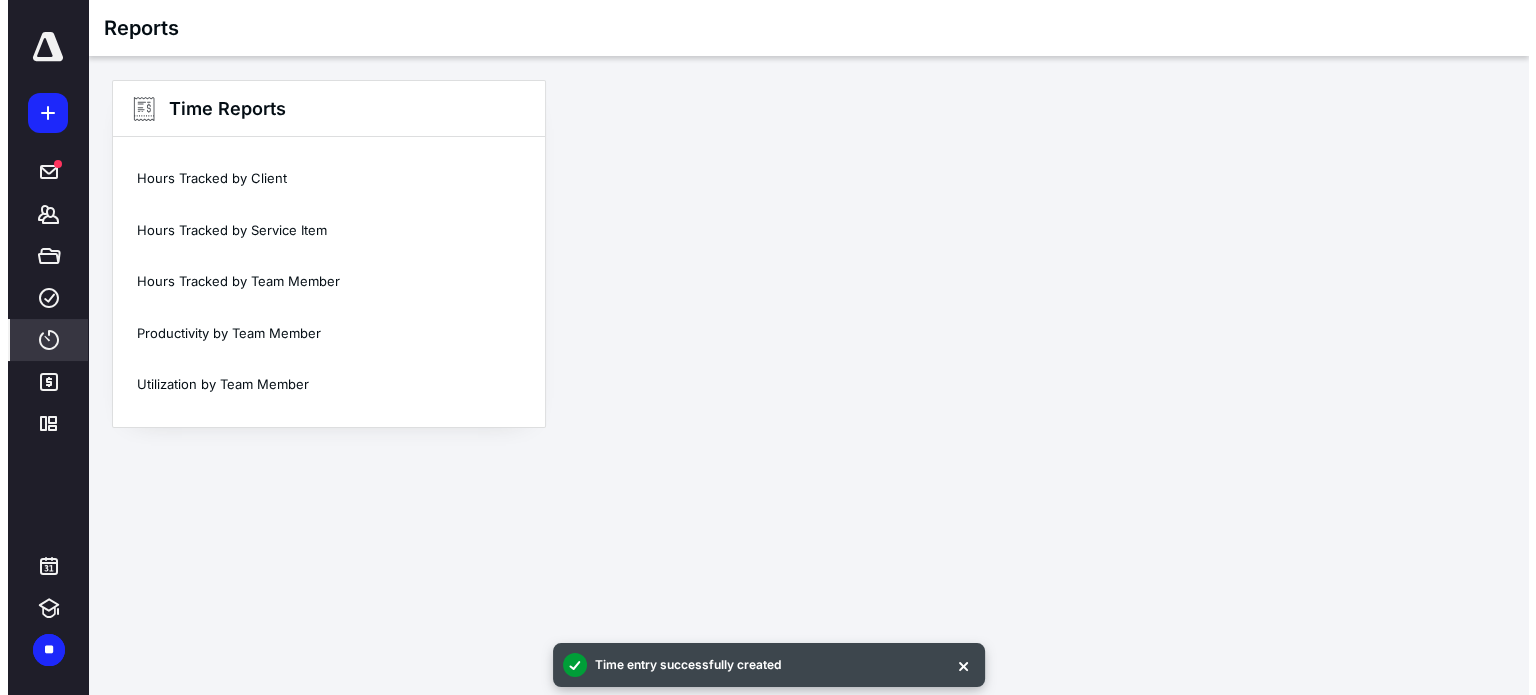 scroll, scrollTop: 0, scrollLeft: 0, axis: both 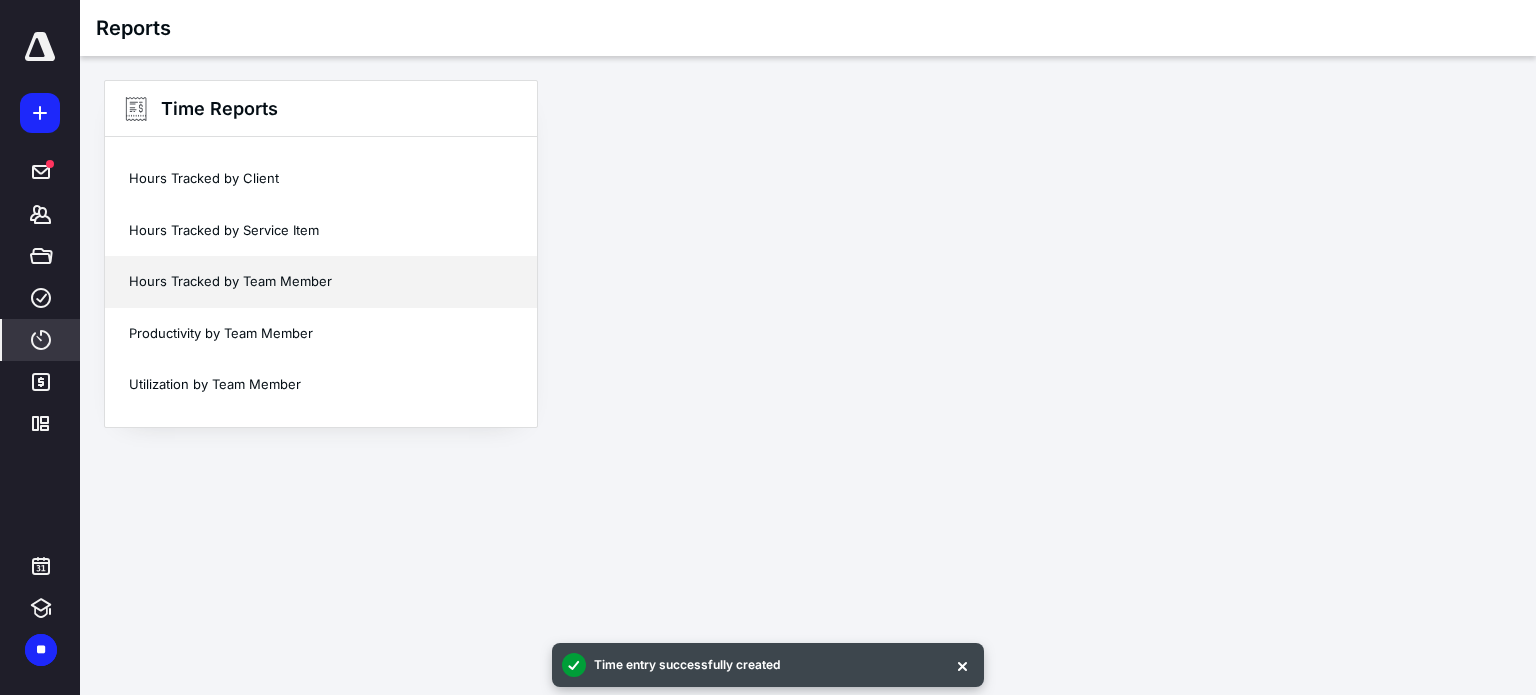 click on "Hours Tracked by Team Member" at bounding box center (321, 282) 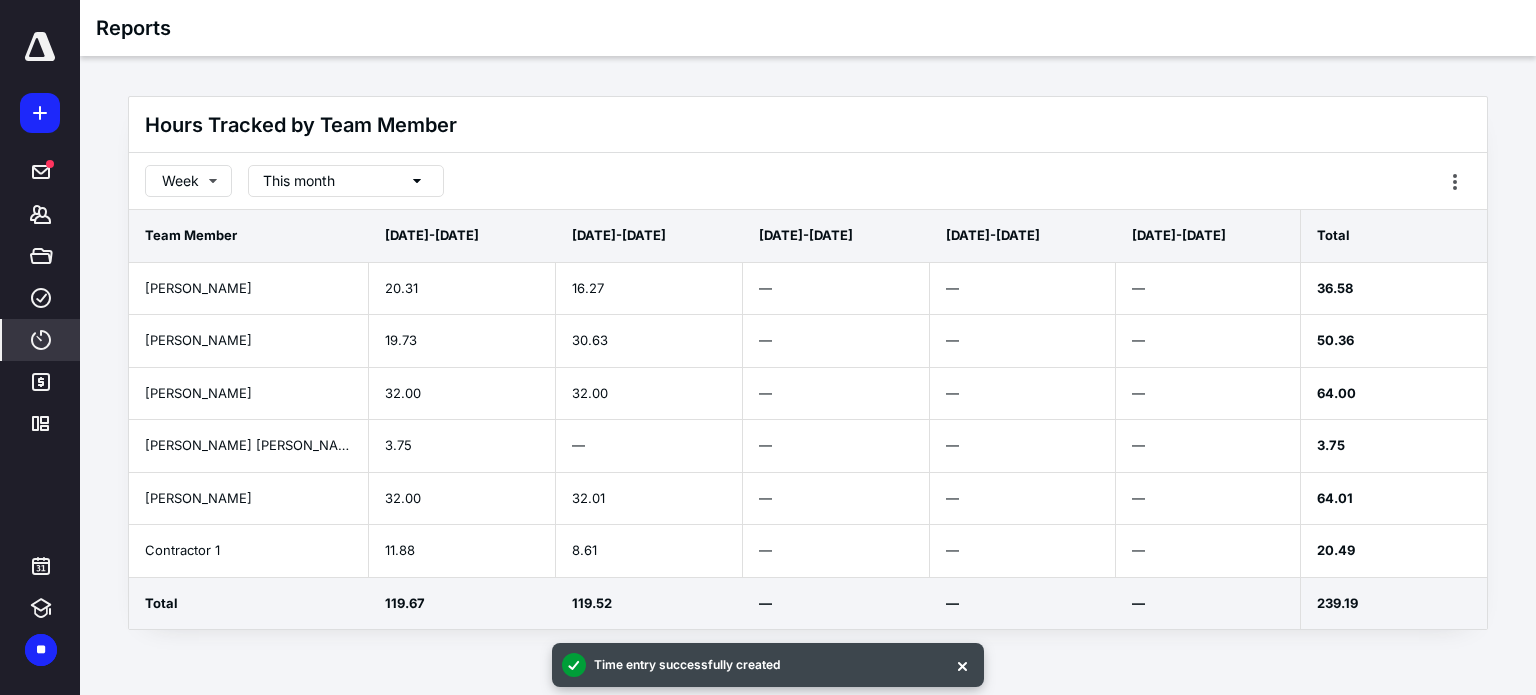 click 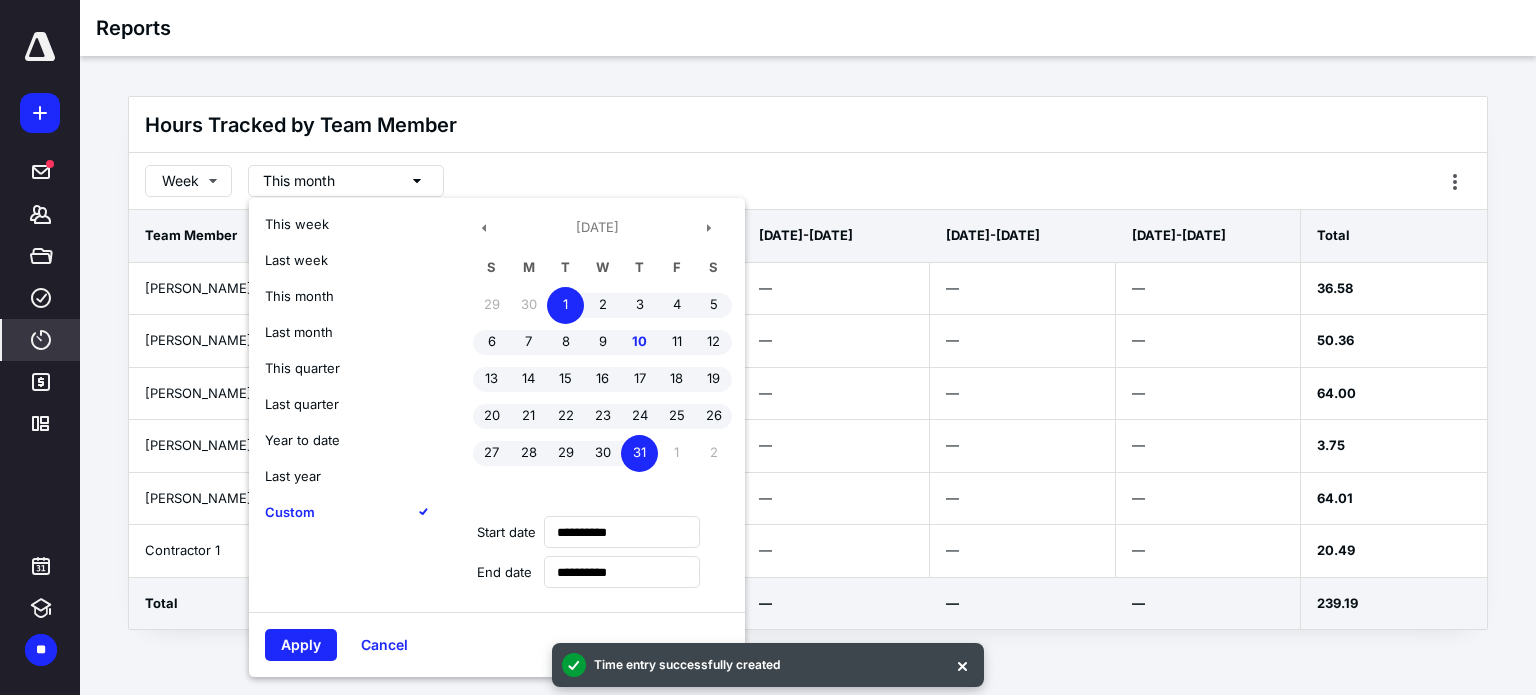 drag, startPoint x: 304, startPoint y: 219, endPoint x: 298, endPoint y: 321, distance: 102.176315 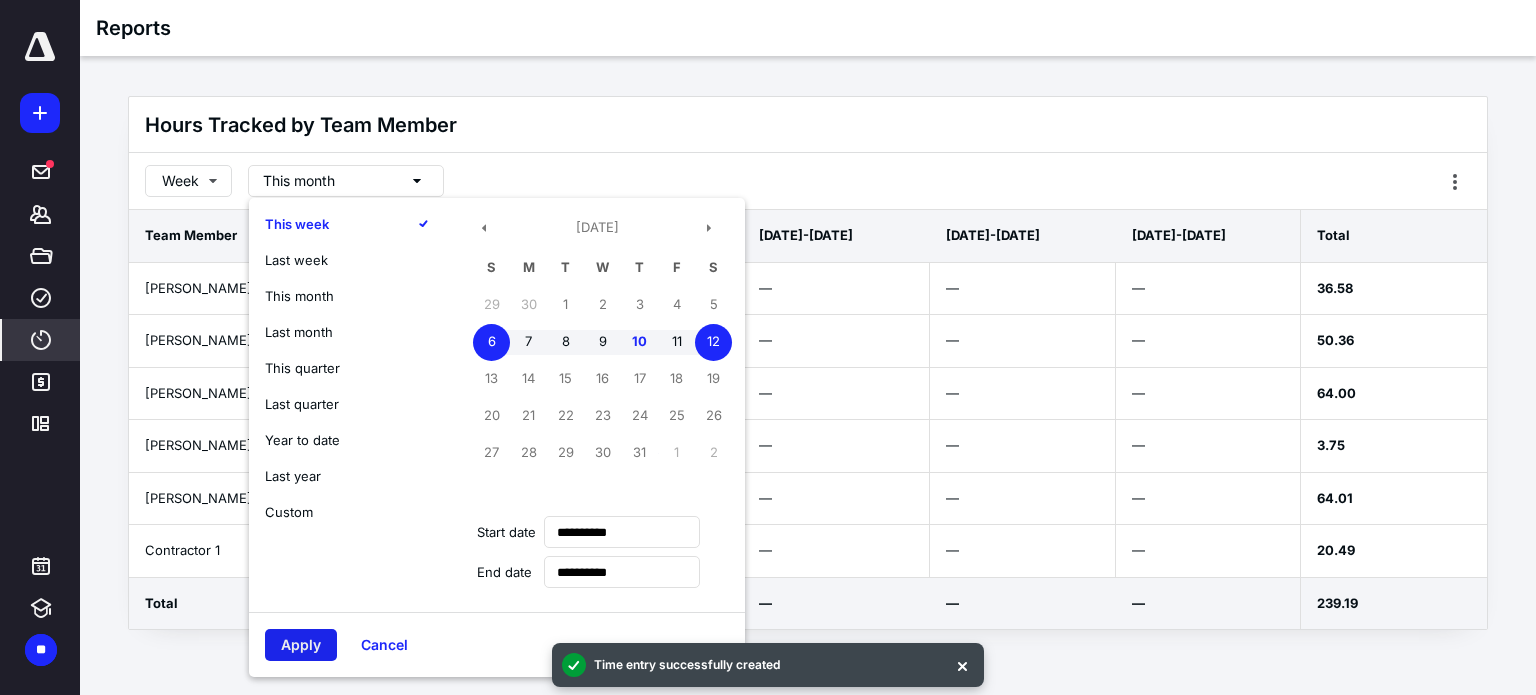 click on "Apply" at bounding box center [301, 645] 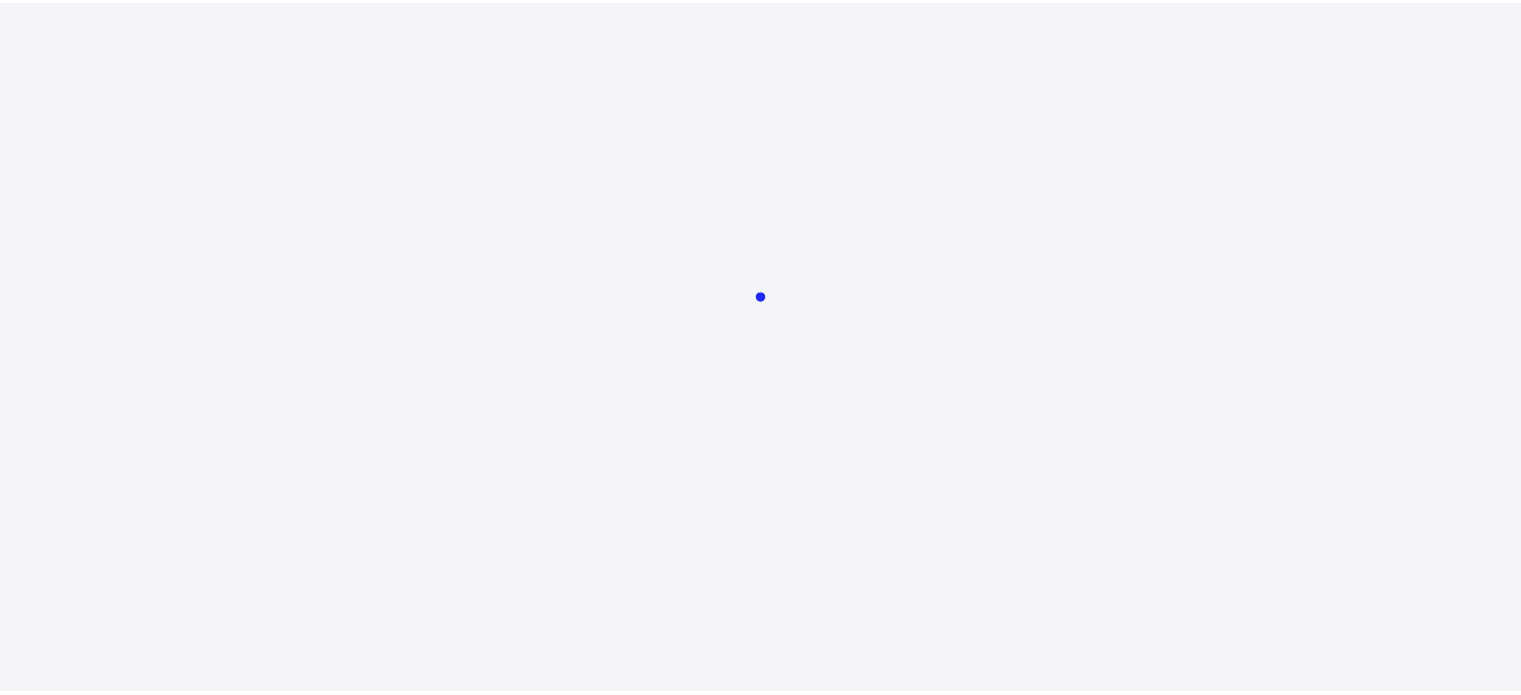 scroll, scrollTop: 0, scrollLeft: 0, axis: both 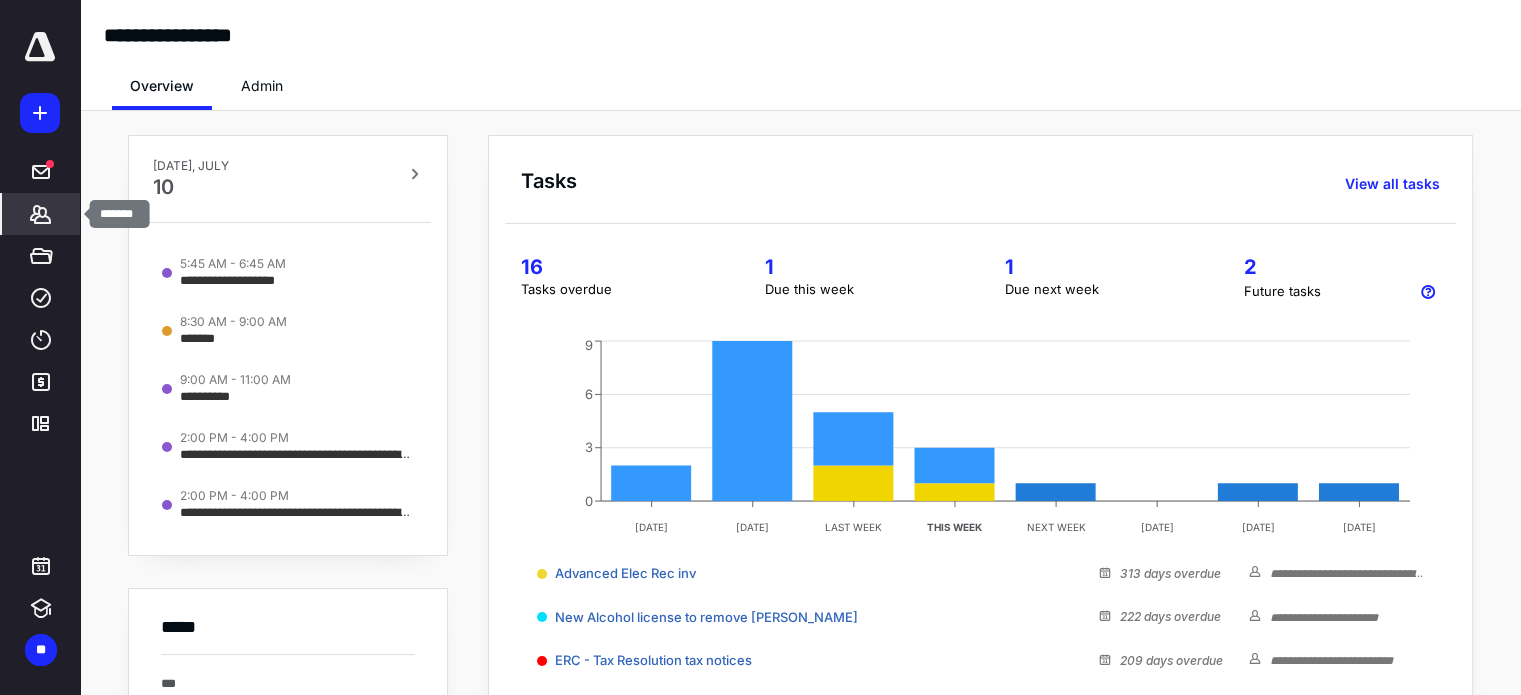 click 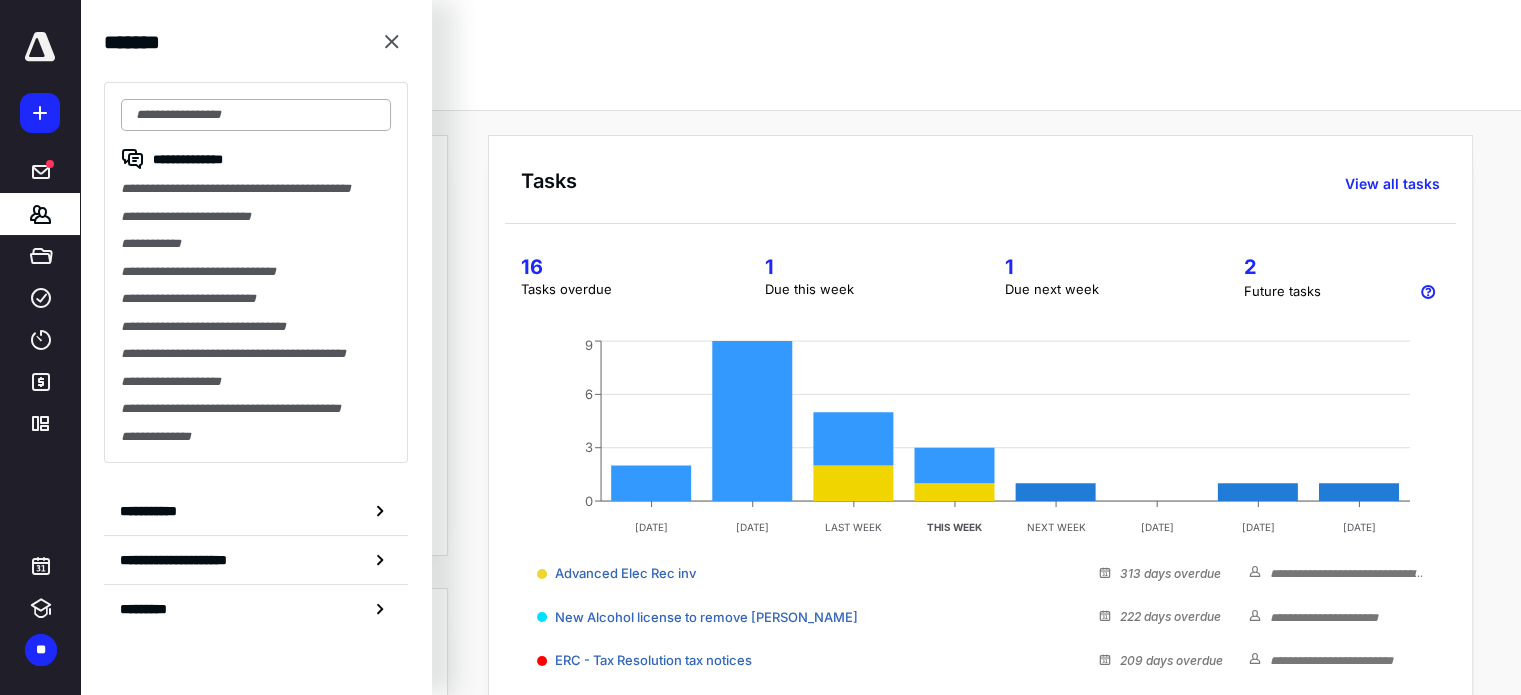 click at bounding box center (256, 115) 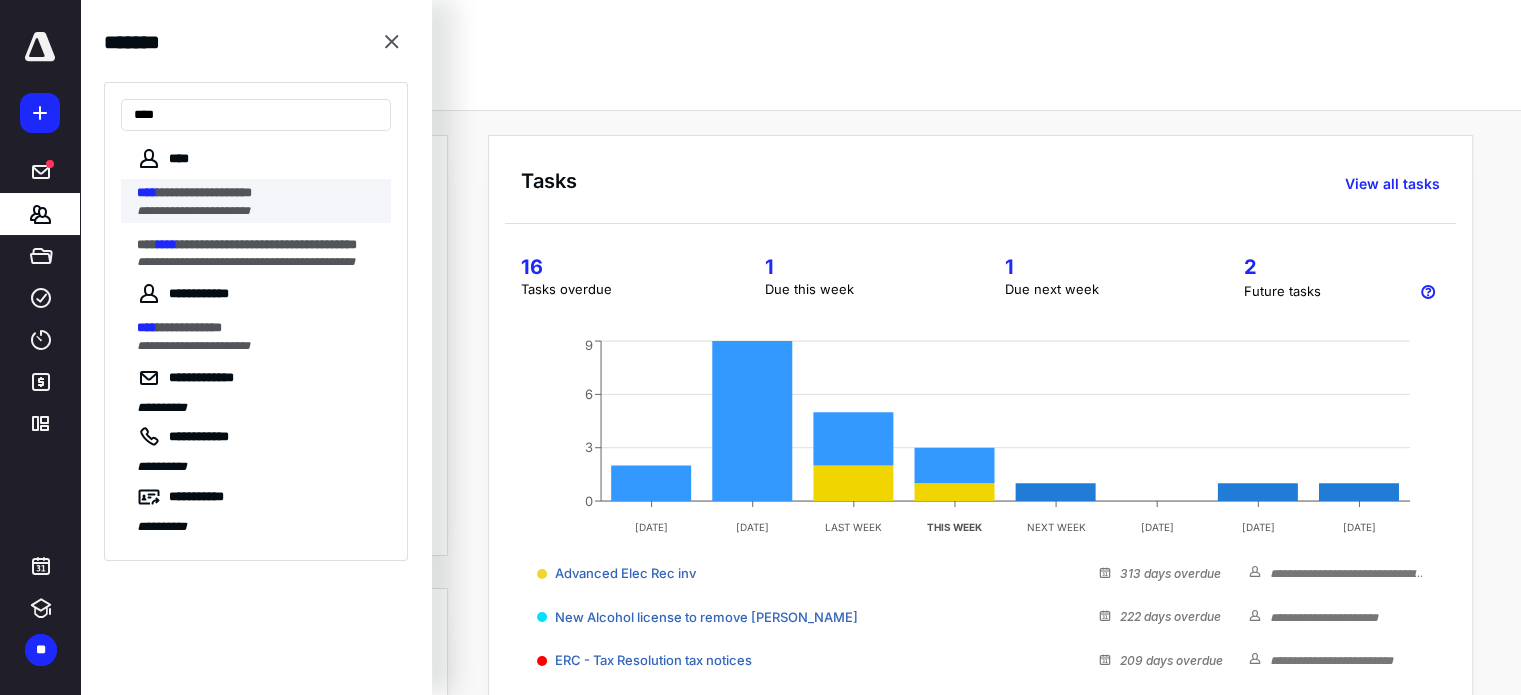type on "****" 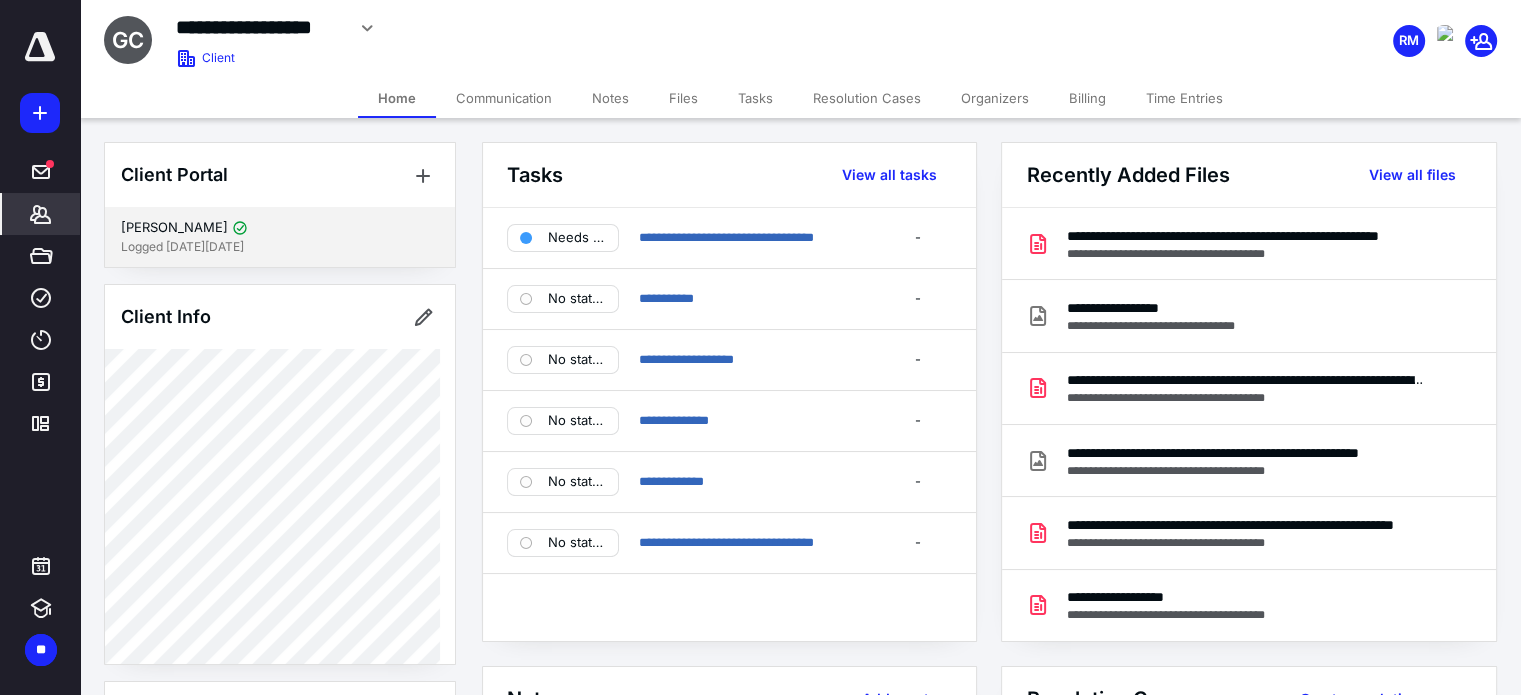 click on "Elliott Dye" at bounding box center [174, 228] 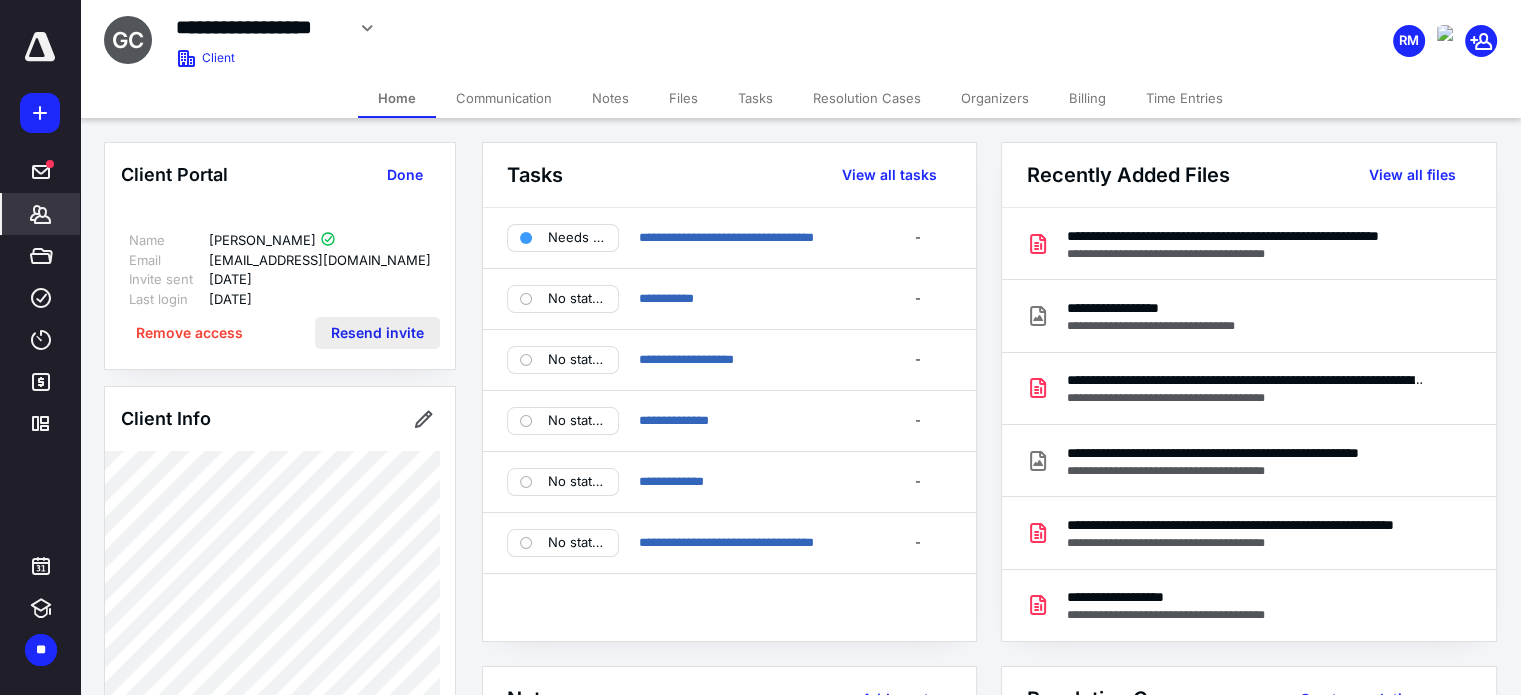 click on "Resend invite" at bounding box center (377, 333) 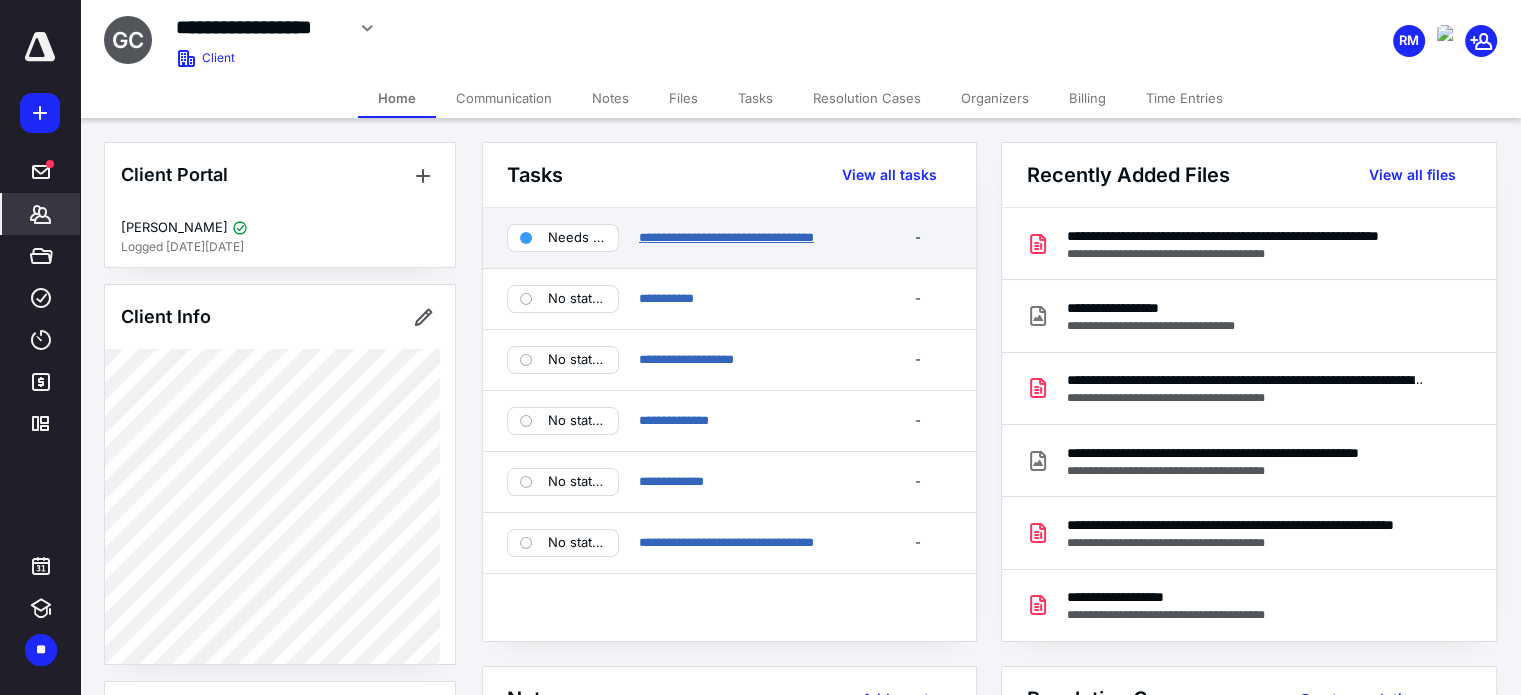 click on "**********" at bounding box center [726, 237] 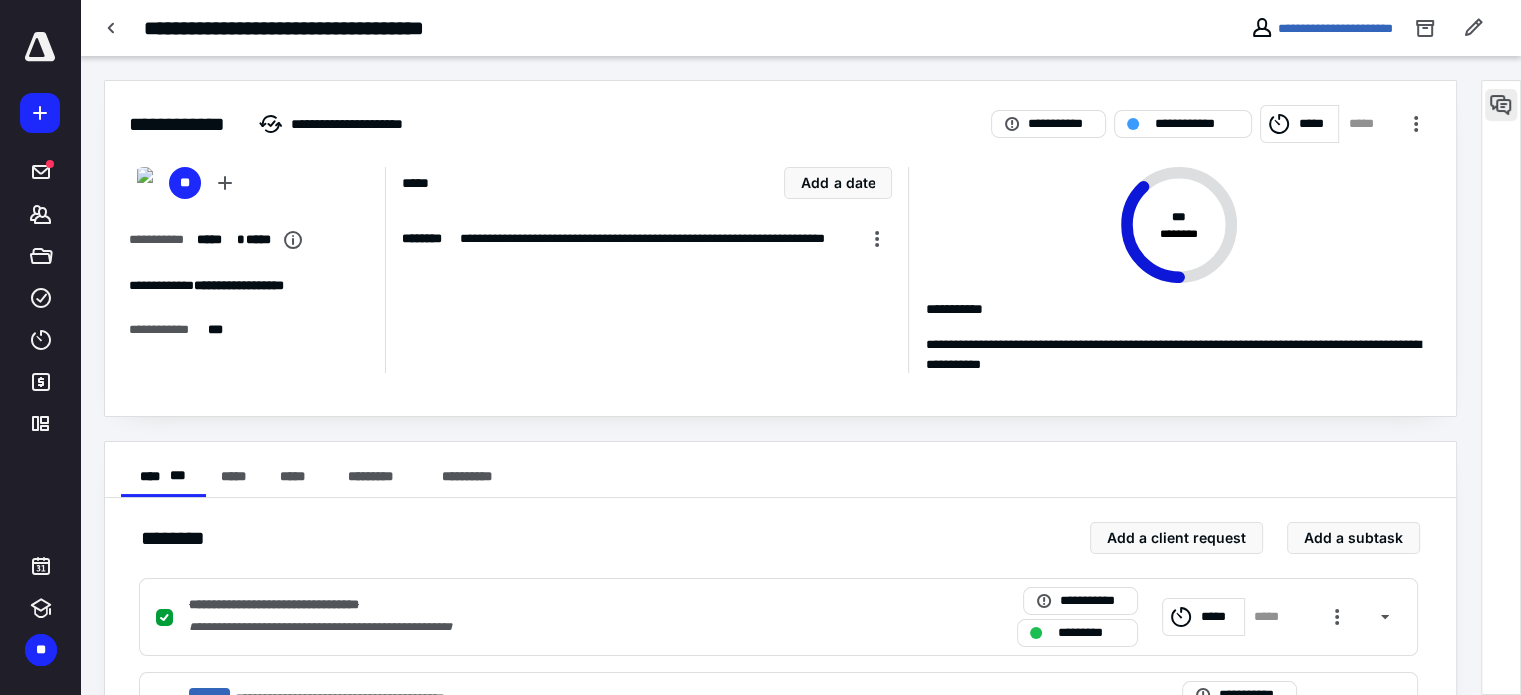 click at bounding box center [1501, 105] 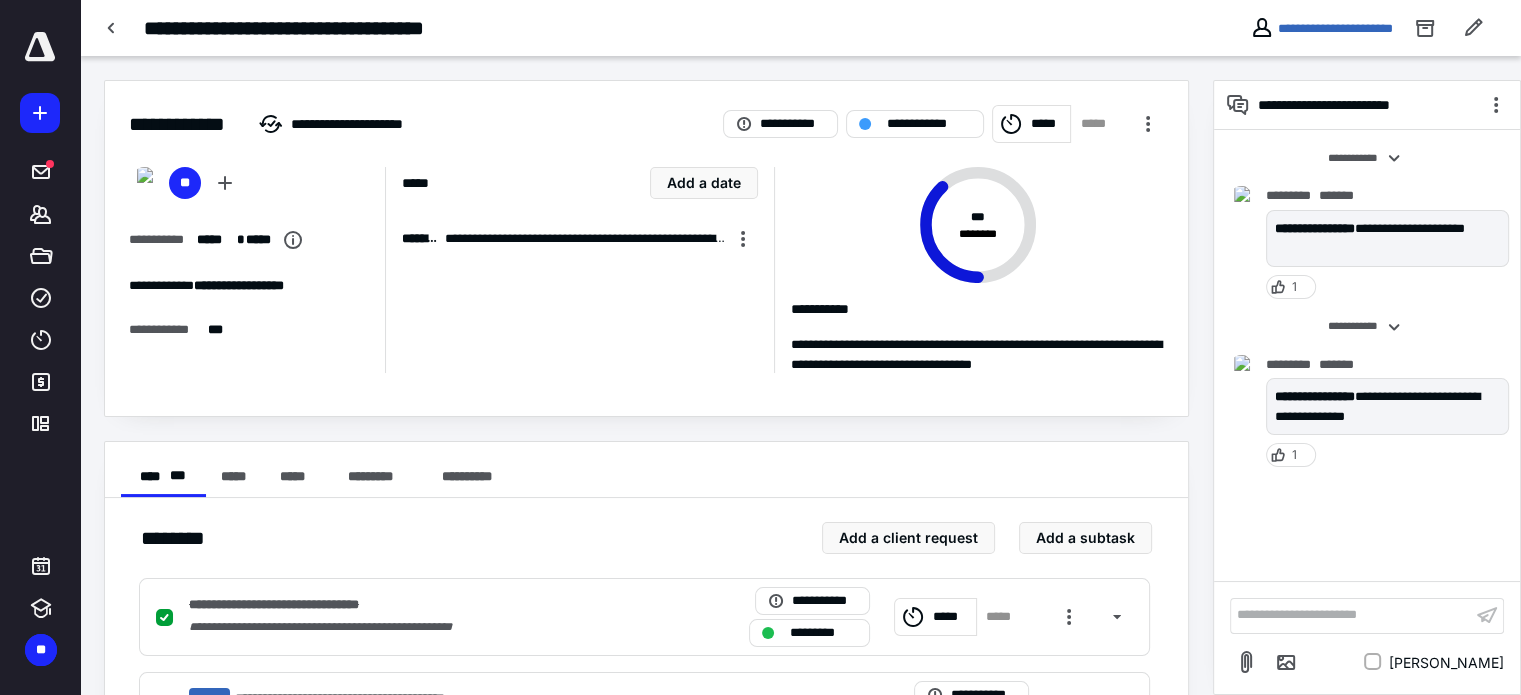 click on "**********" at bounding box center (1351, 615) 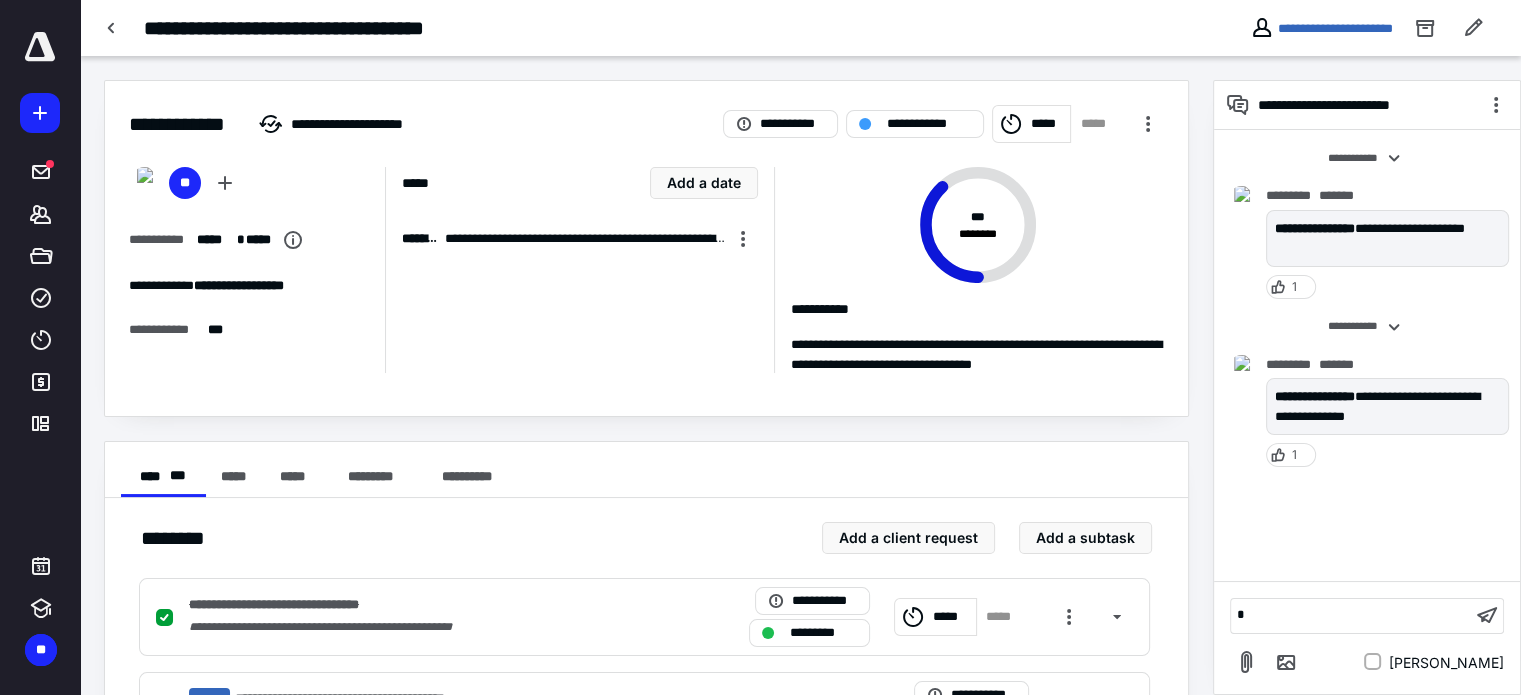 type 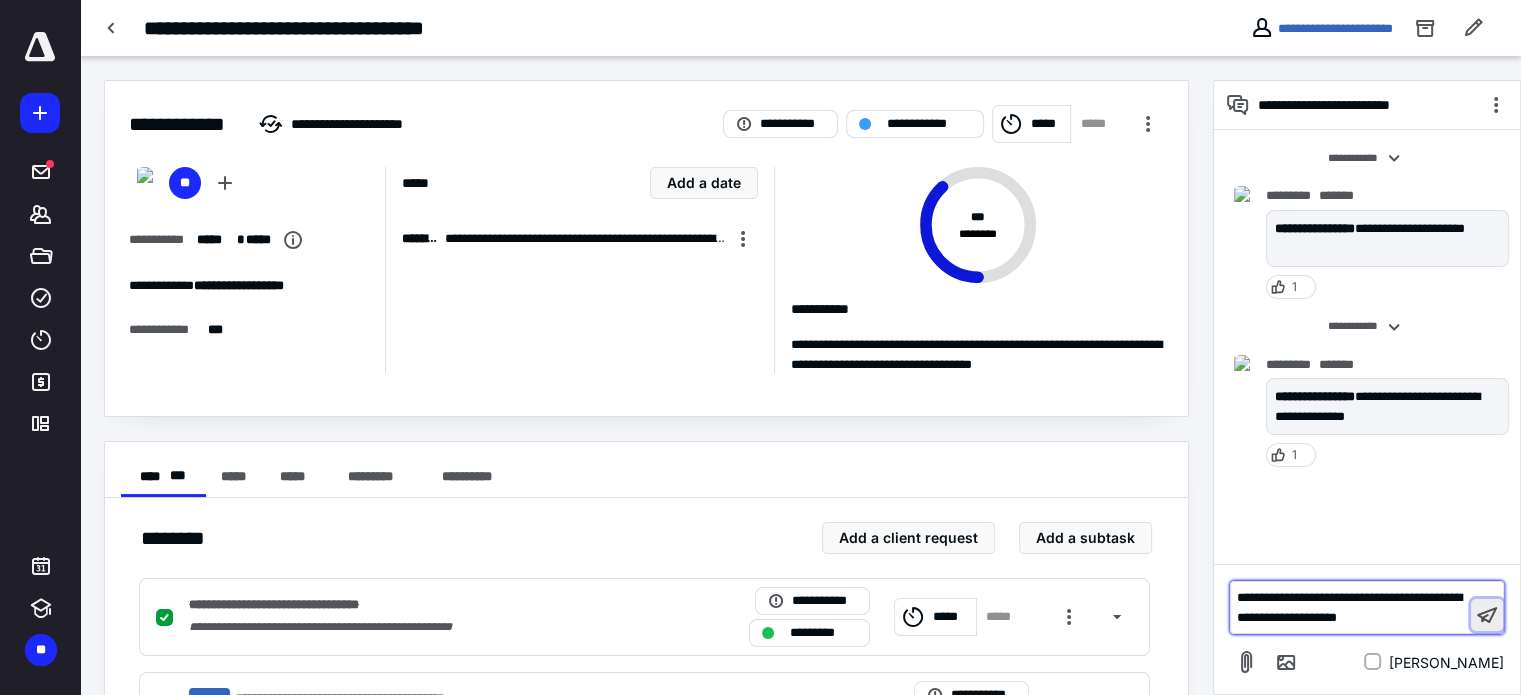 click at bounding box center (1487, 615) 